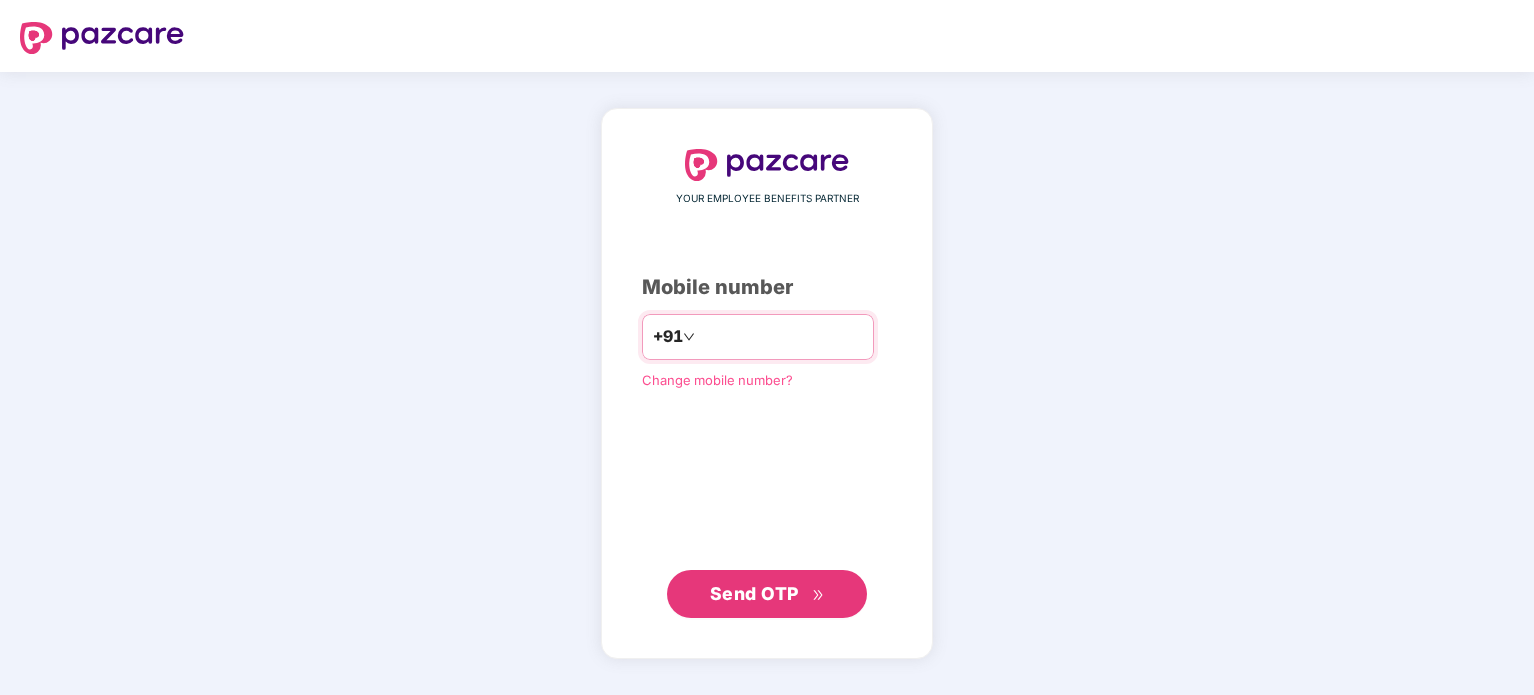 scroll, scrollTop: 0, scrollLeft: 0, axis: both 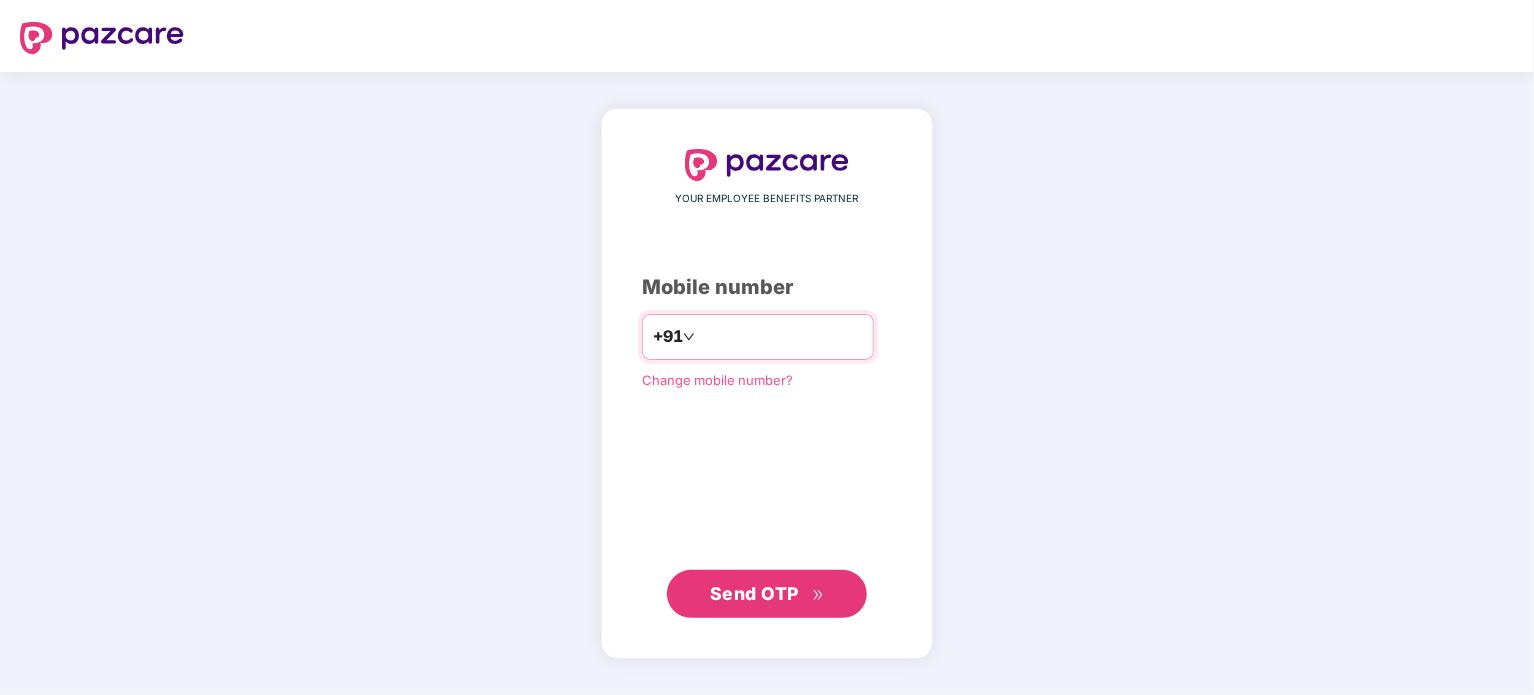 type on "**********" 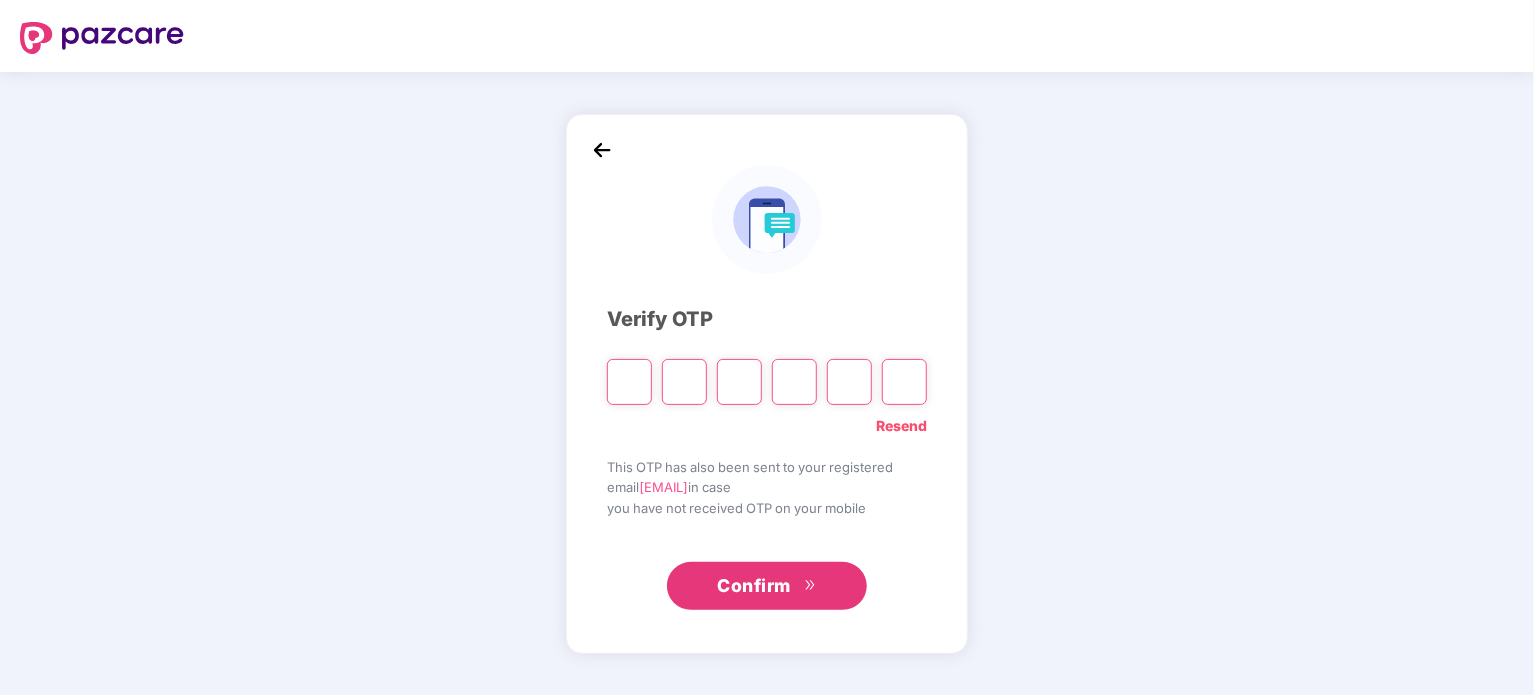 paste on "*" 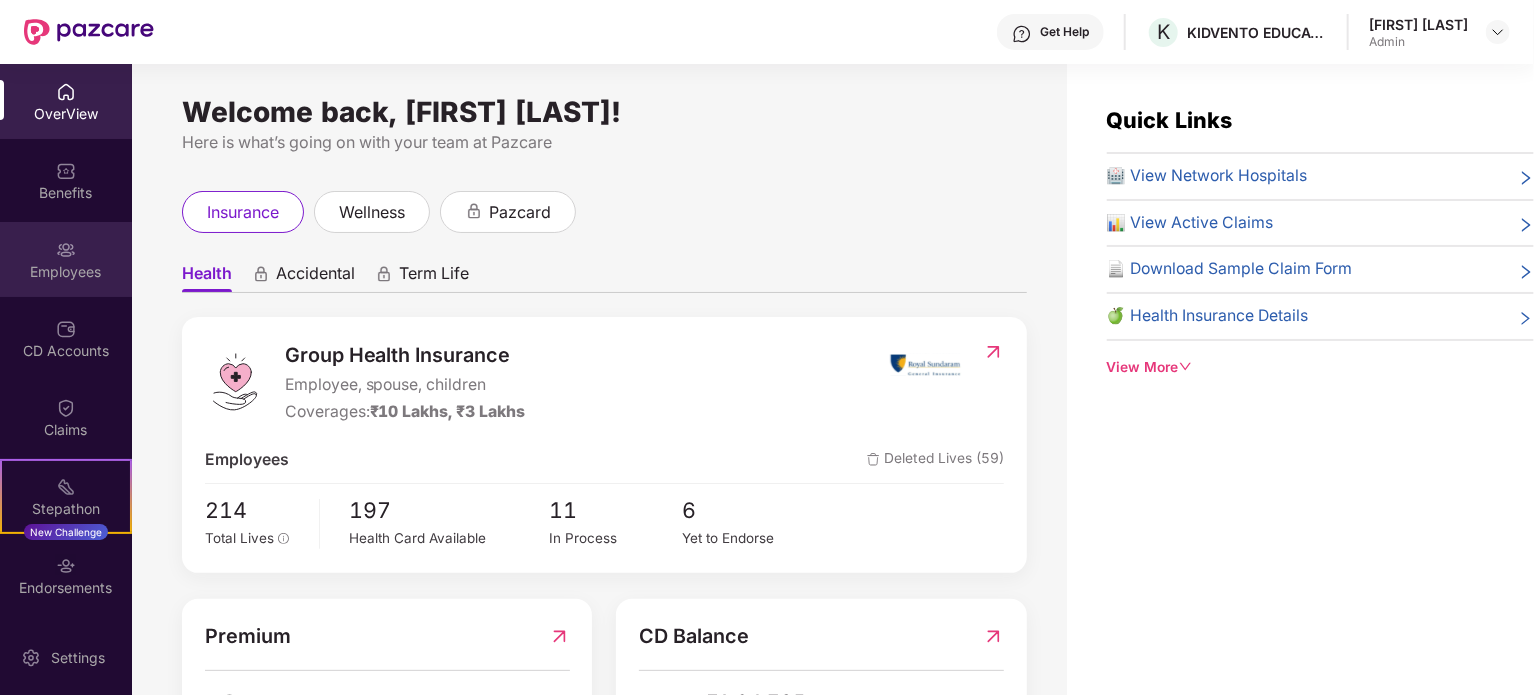 click on "Employees" at bounding box center [66, 259] 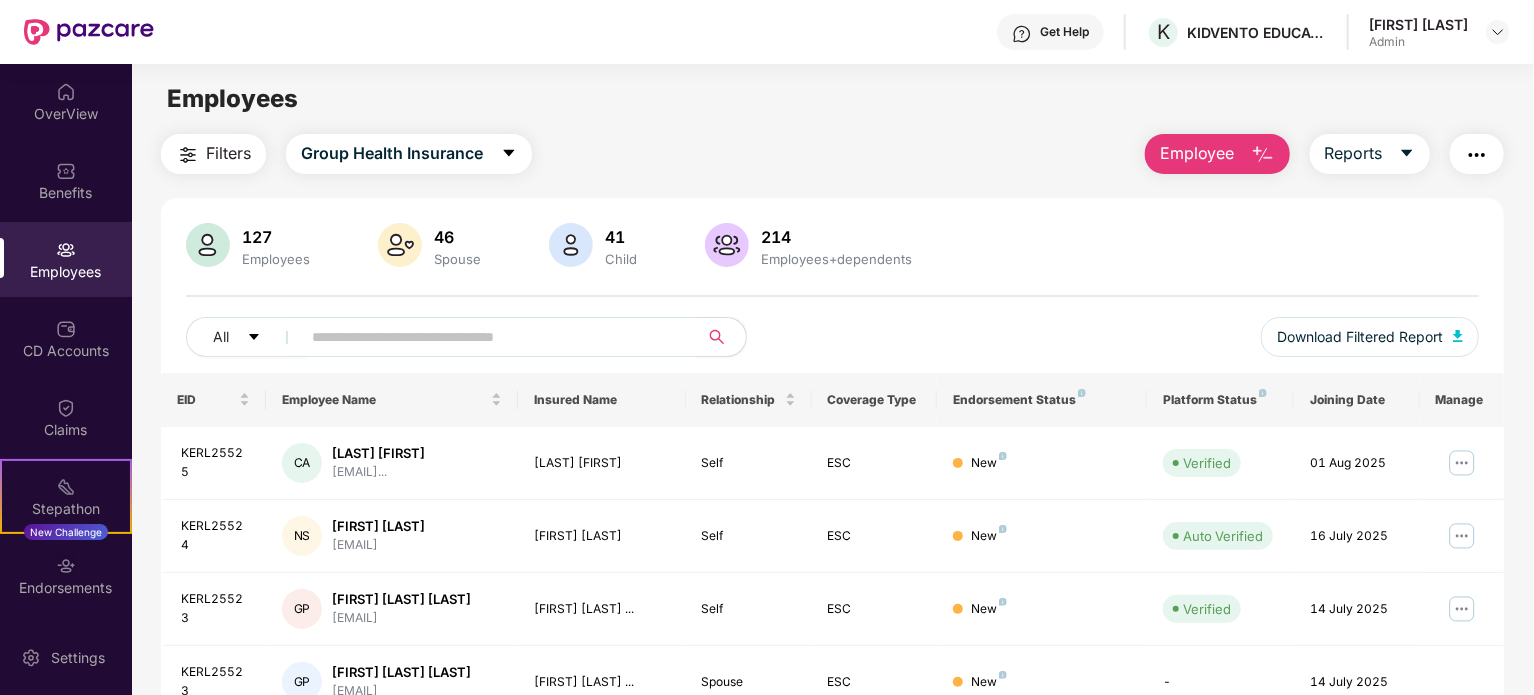 click on "Employee" at bounding box center (1217, 154) 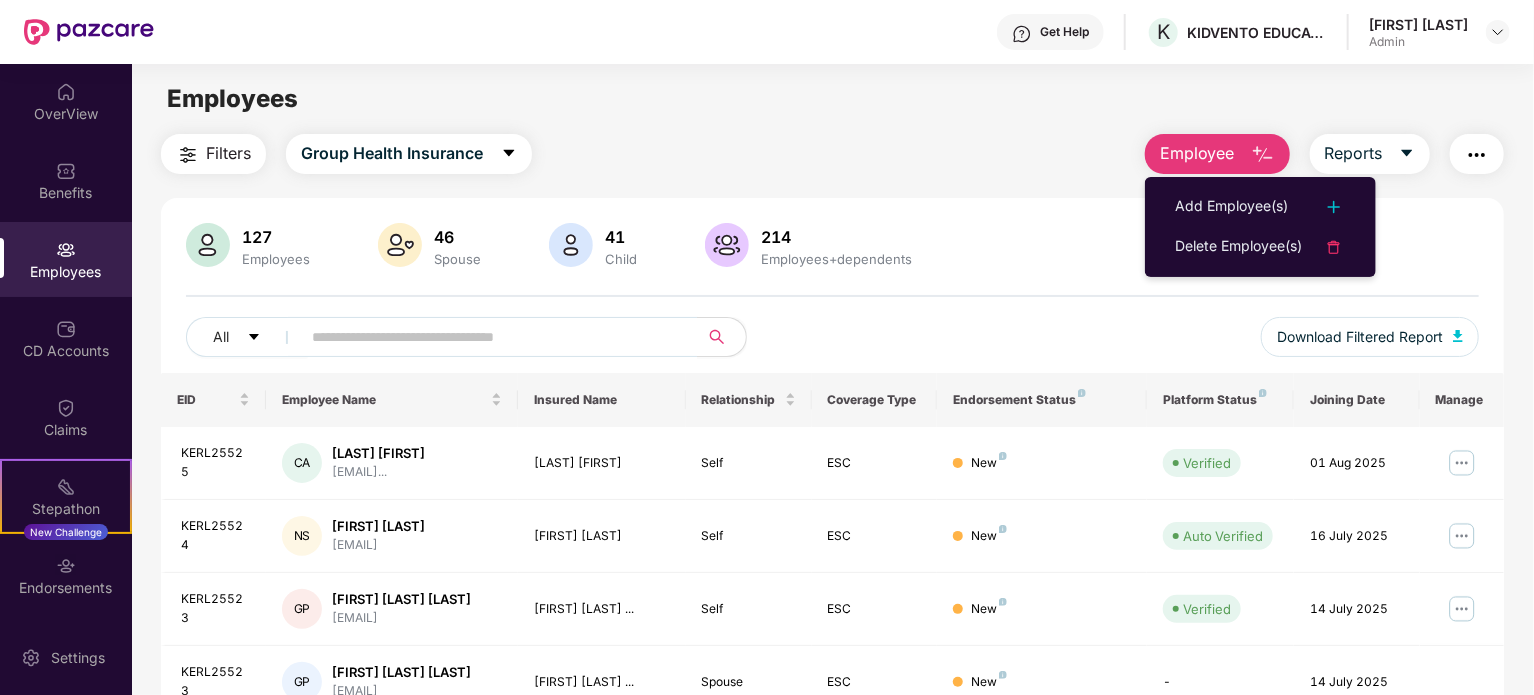 click on "Employees" at bounding box center (832, 99) 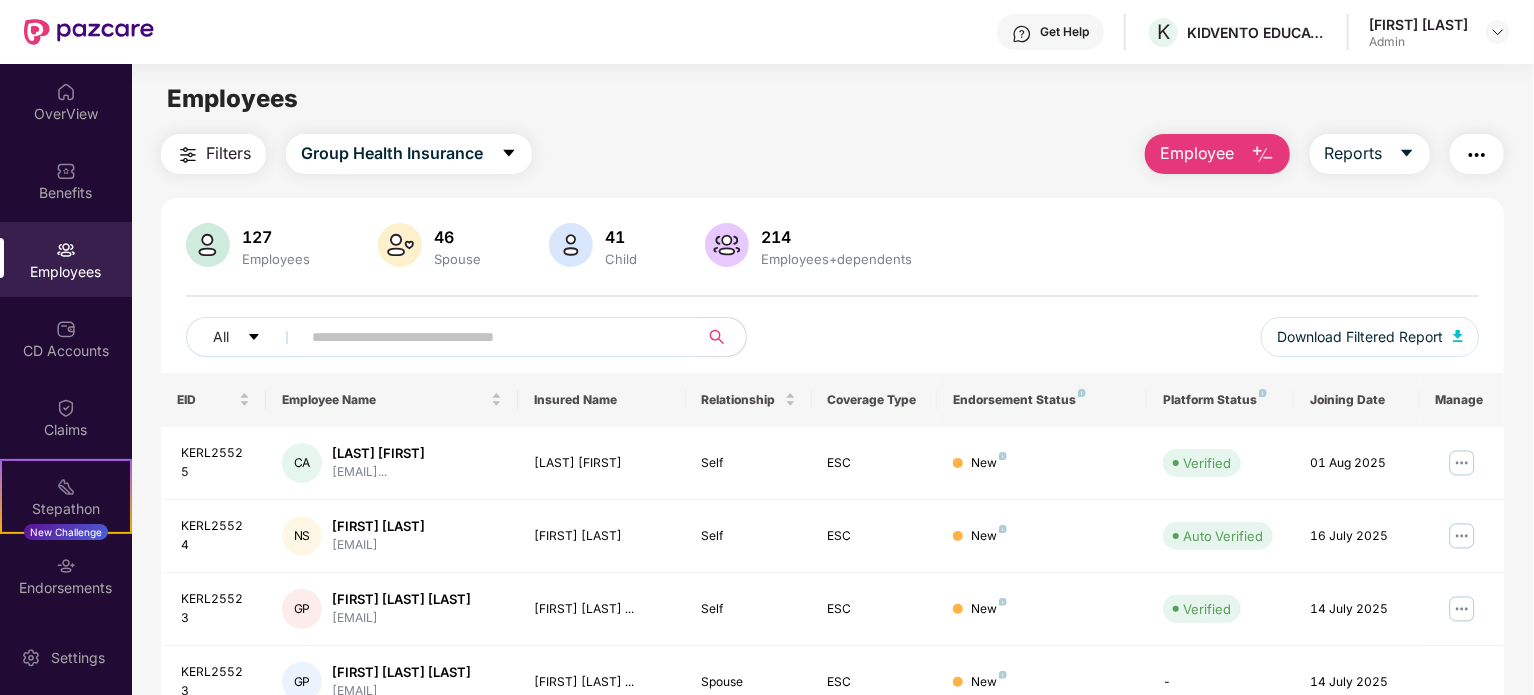 click on "Employee" at bounding box center [1197, 153] 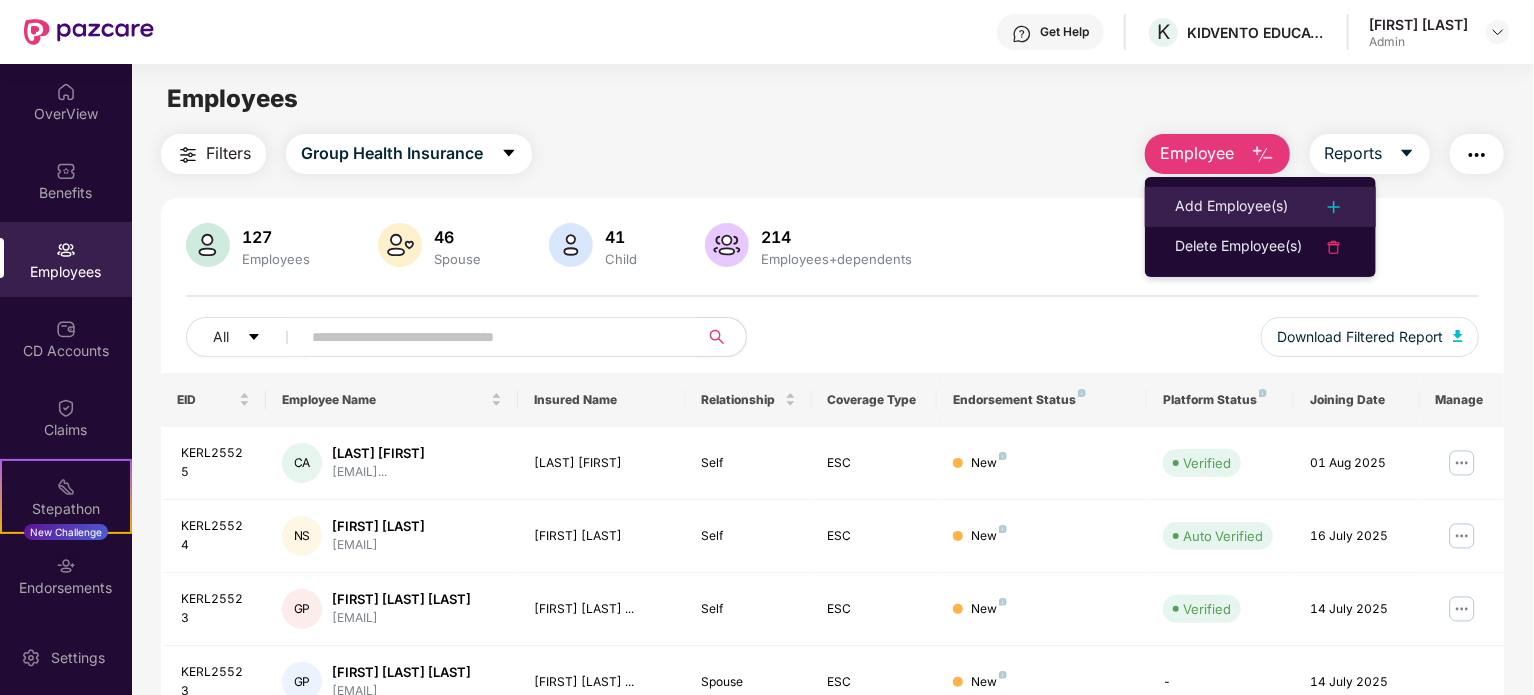 click on "Add Employee(s)" at bounding box center (1231, 207) 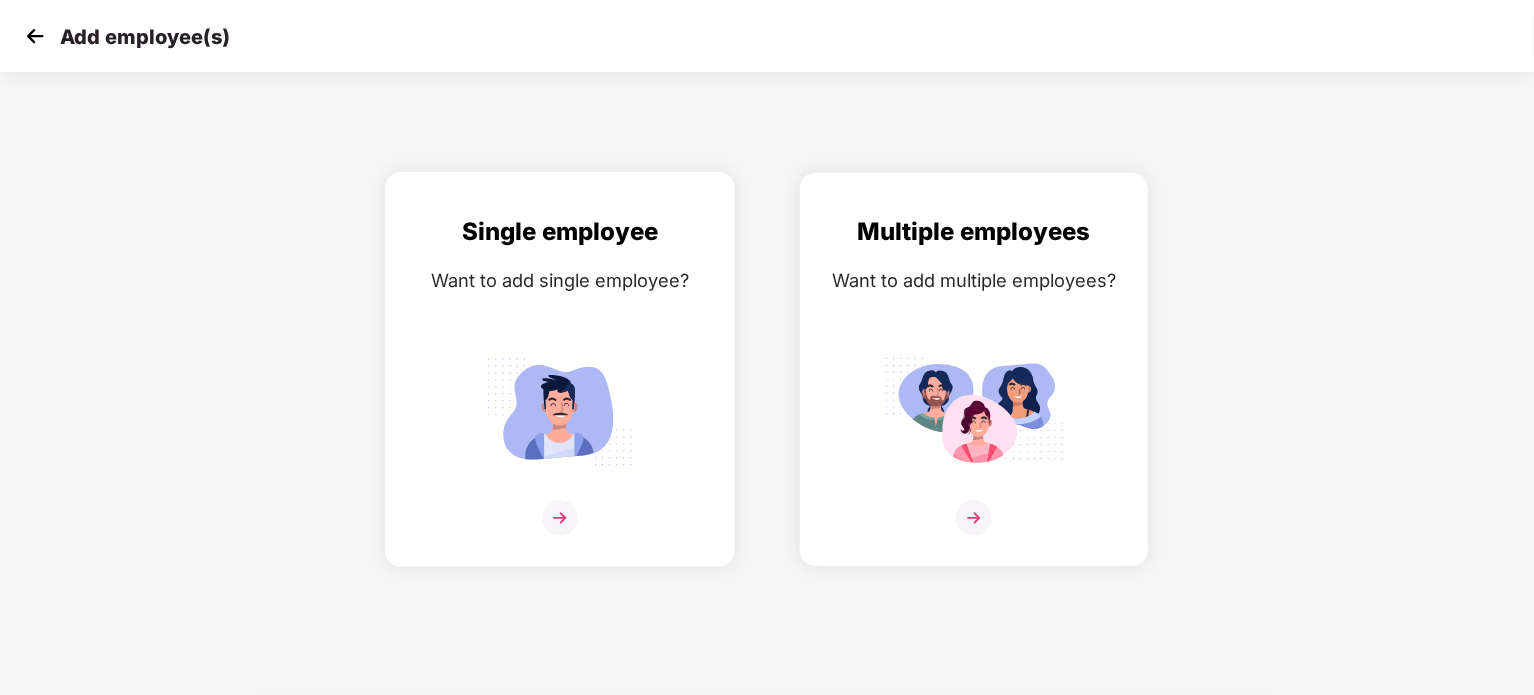 click on "Single employee Want to add single employee?" at bounding box center [560, 387] 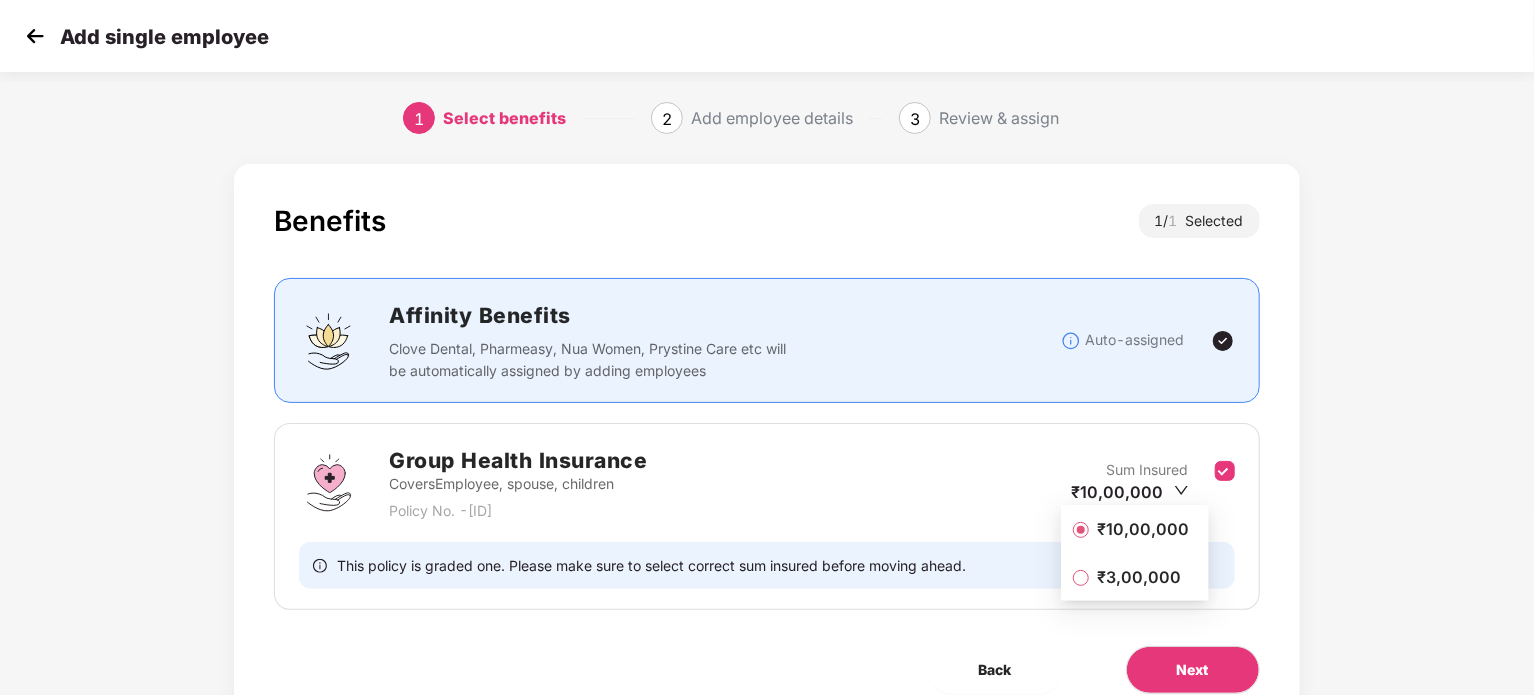 click on "₹3,00,000" at bounding box center [1139, 577] 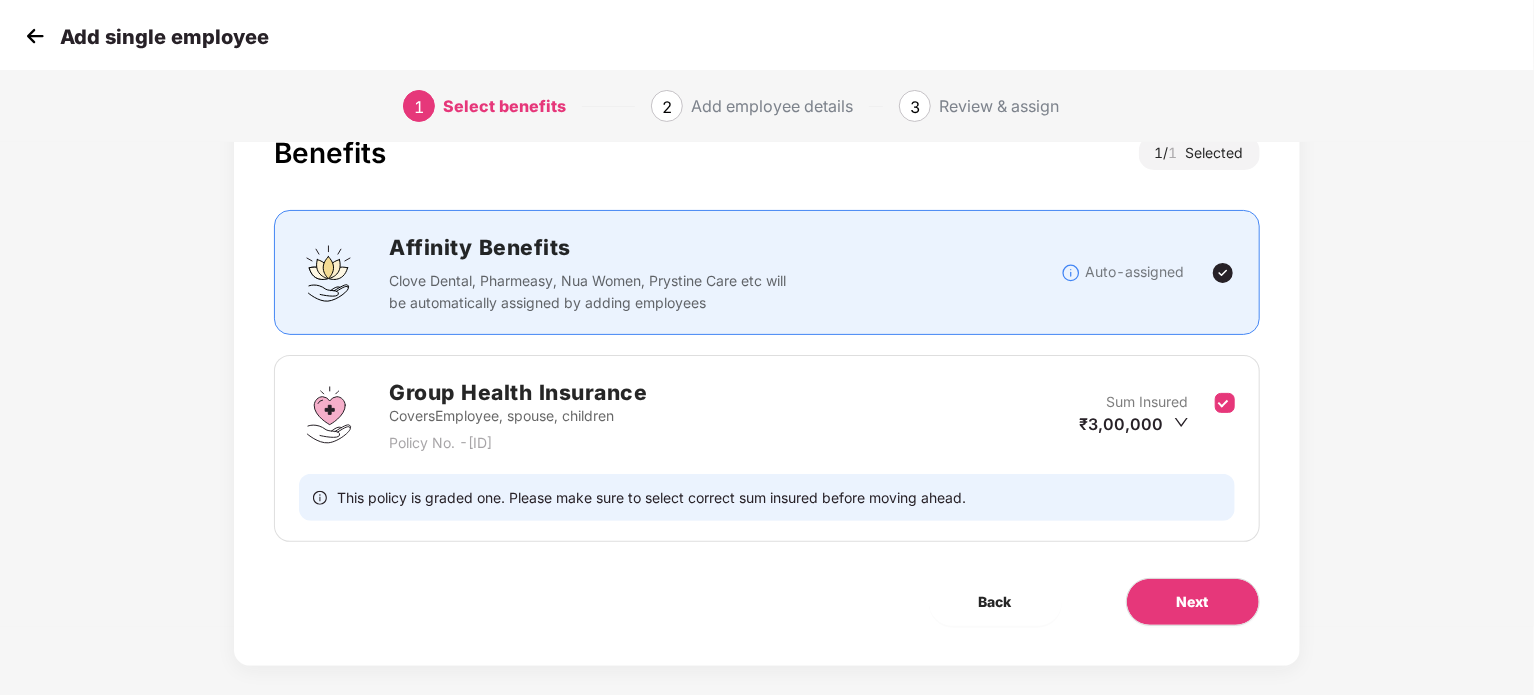 scroll, scrollTop: 88, scrollLeft: 0, axis: vertical 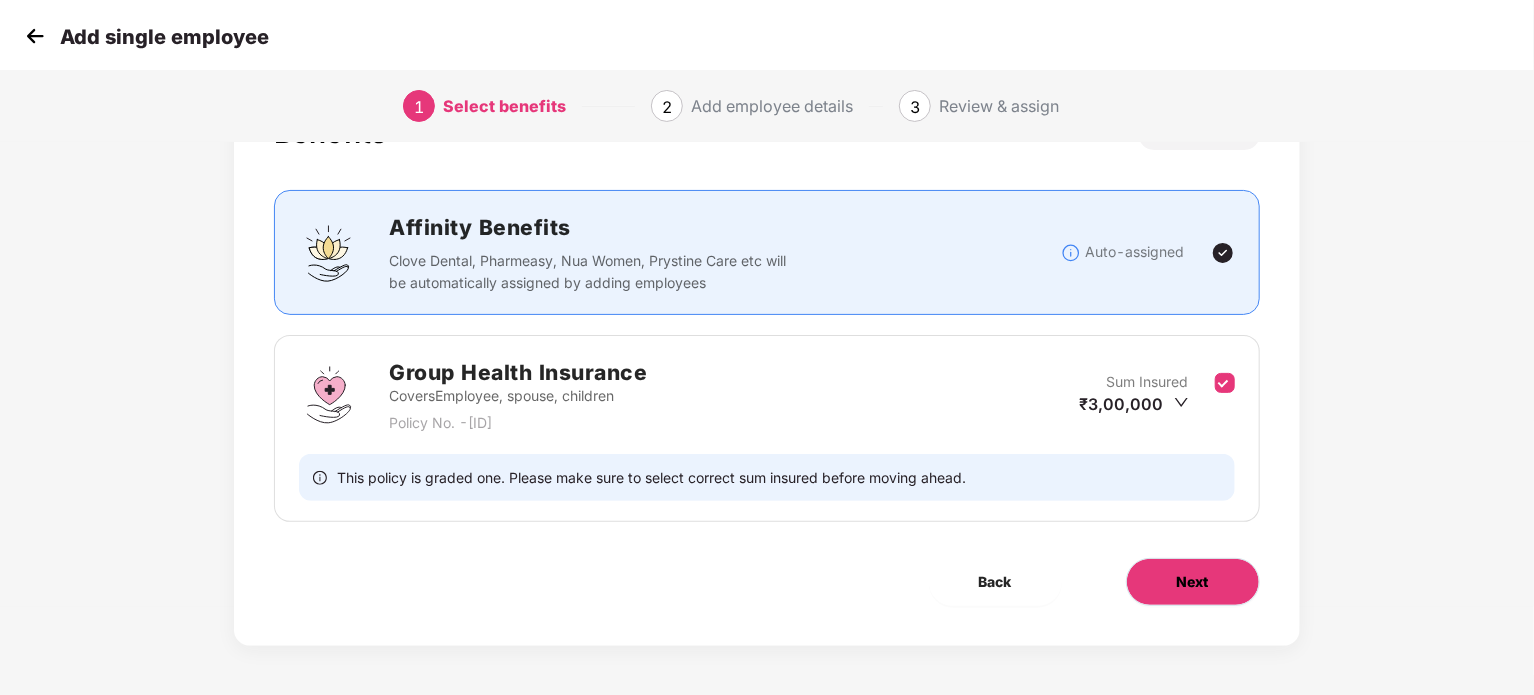 click on "Next" at bounding box center [1193, 582] 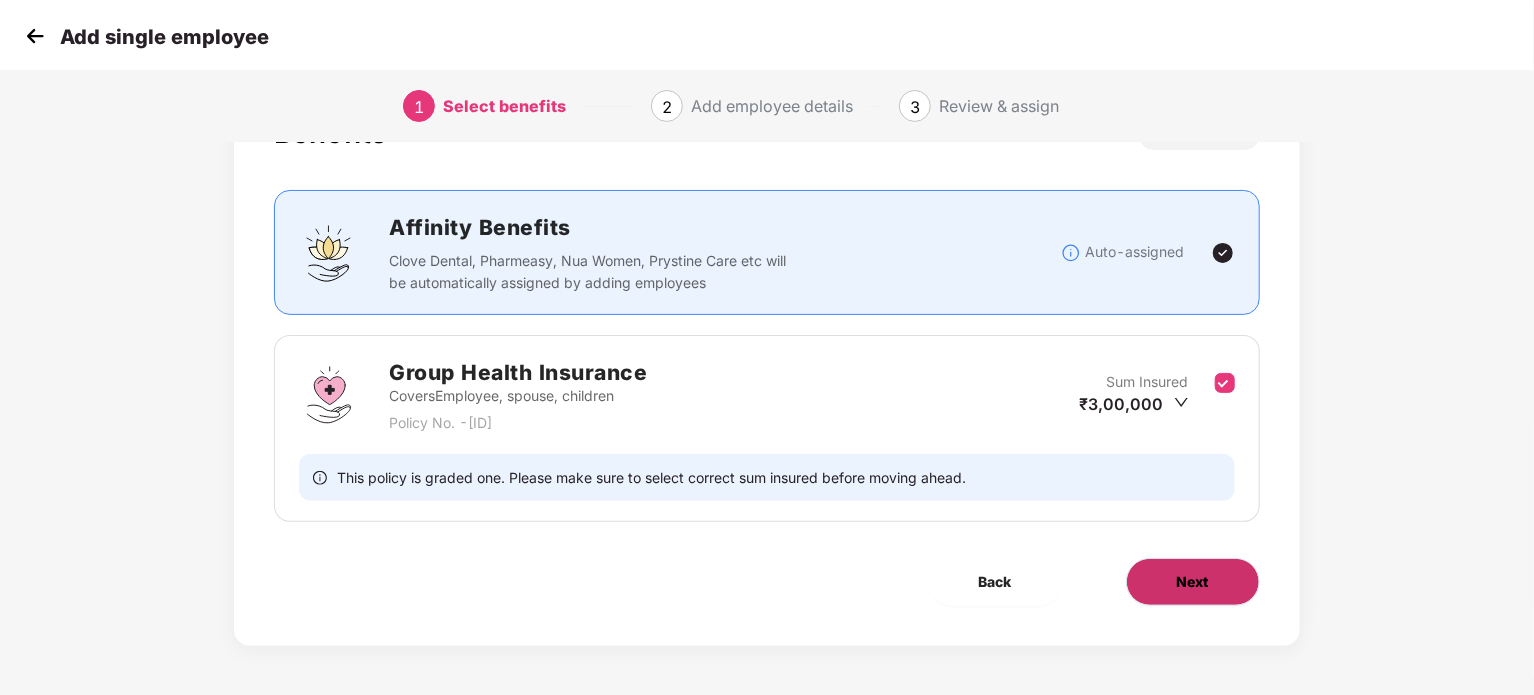 scroll, scrollTop: 0, scrollLeft: 0, axis: both 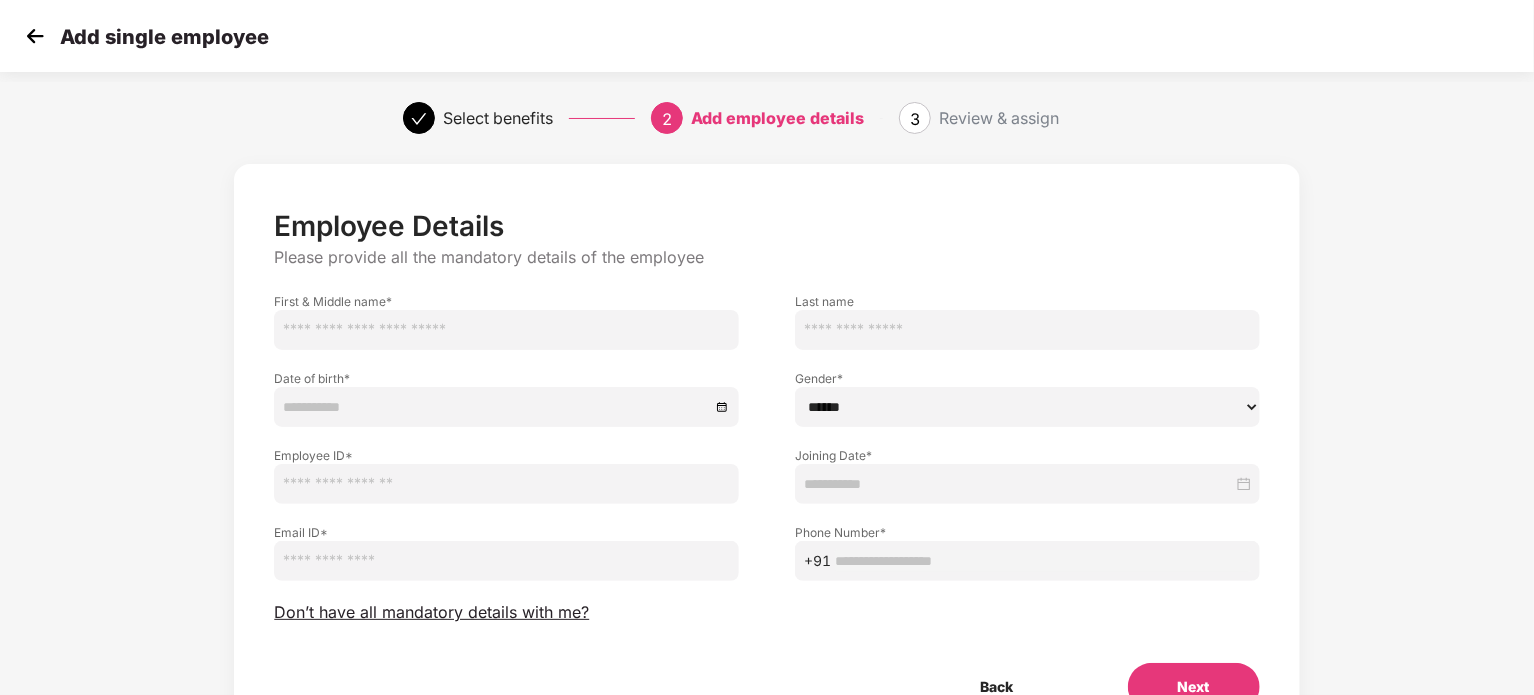 click at bounding box center [506, 330] 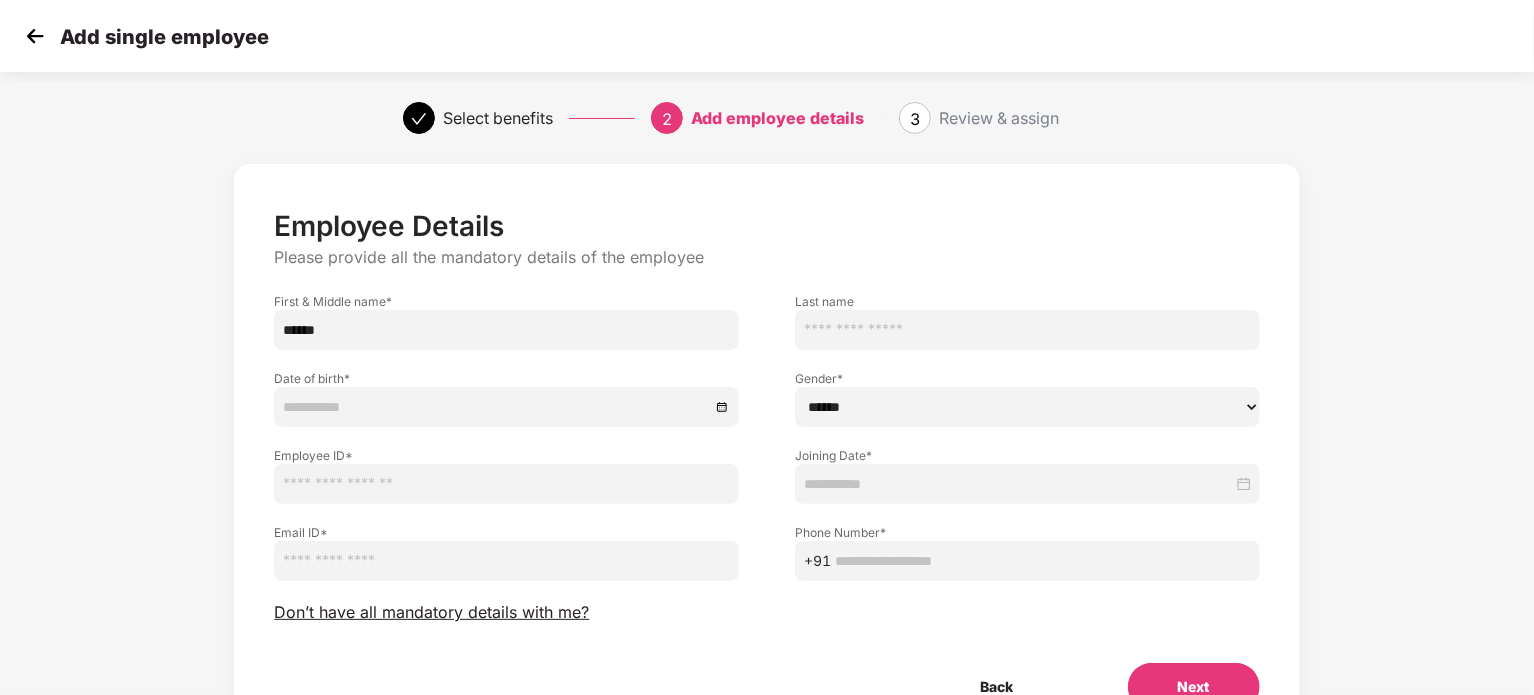 type on "******" 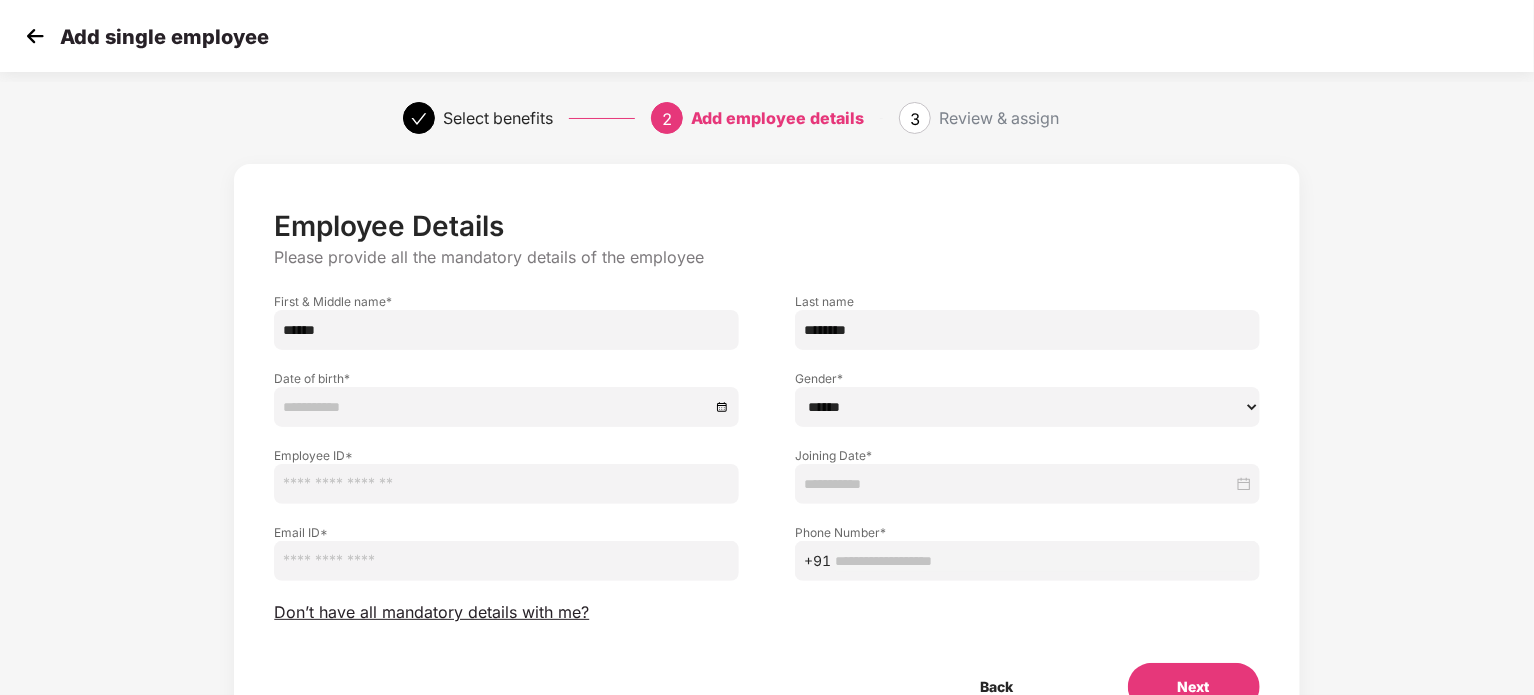 type on "********" 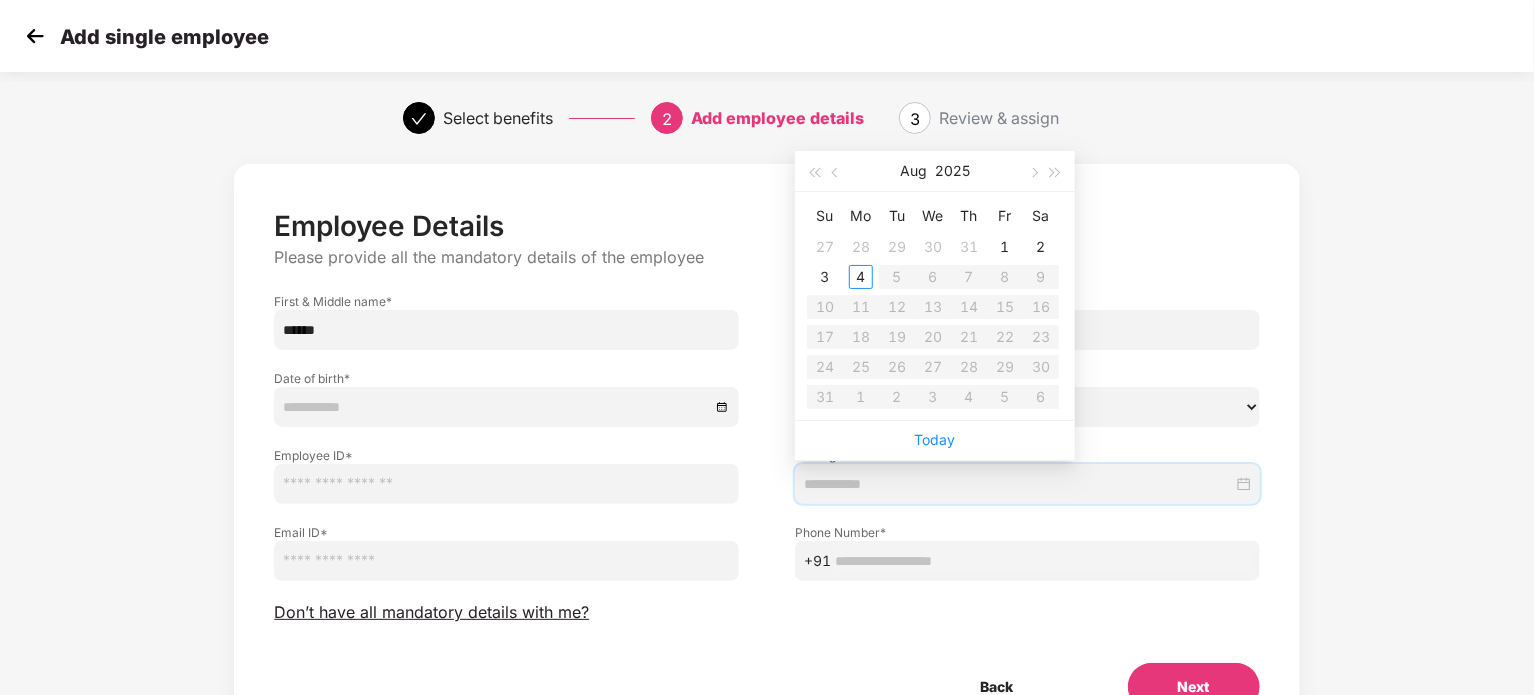 click on "Today" at bounding box center (935, 440) 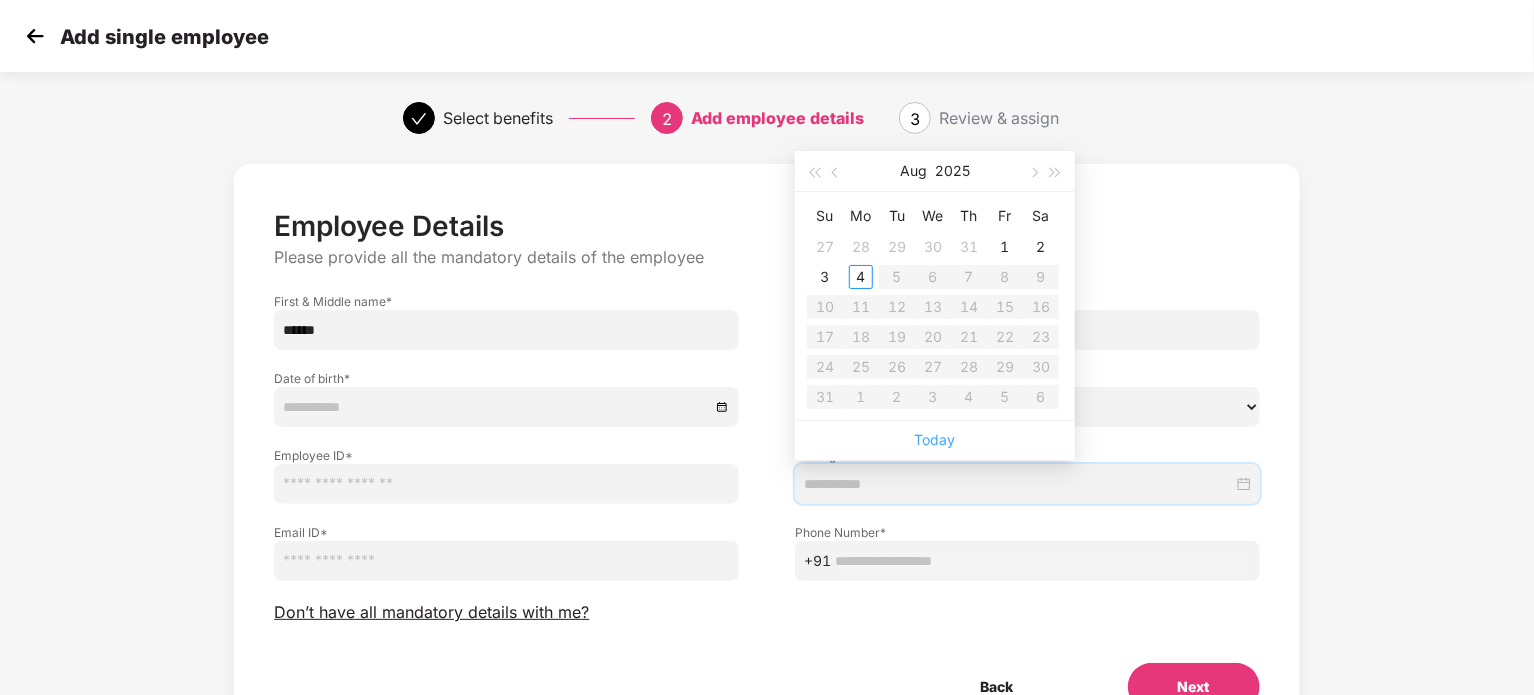 click on "Today" at bounding box center [935, 439] 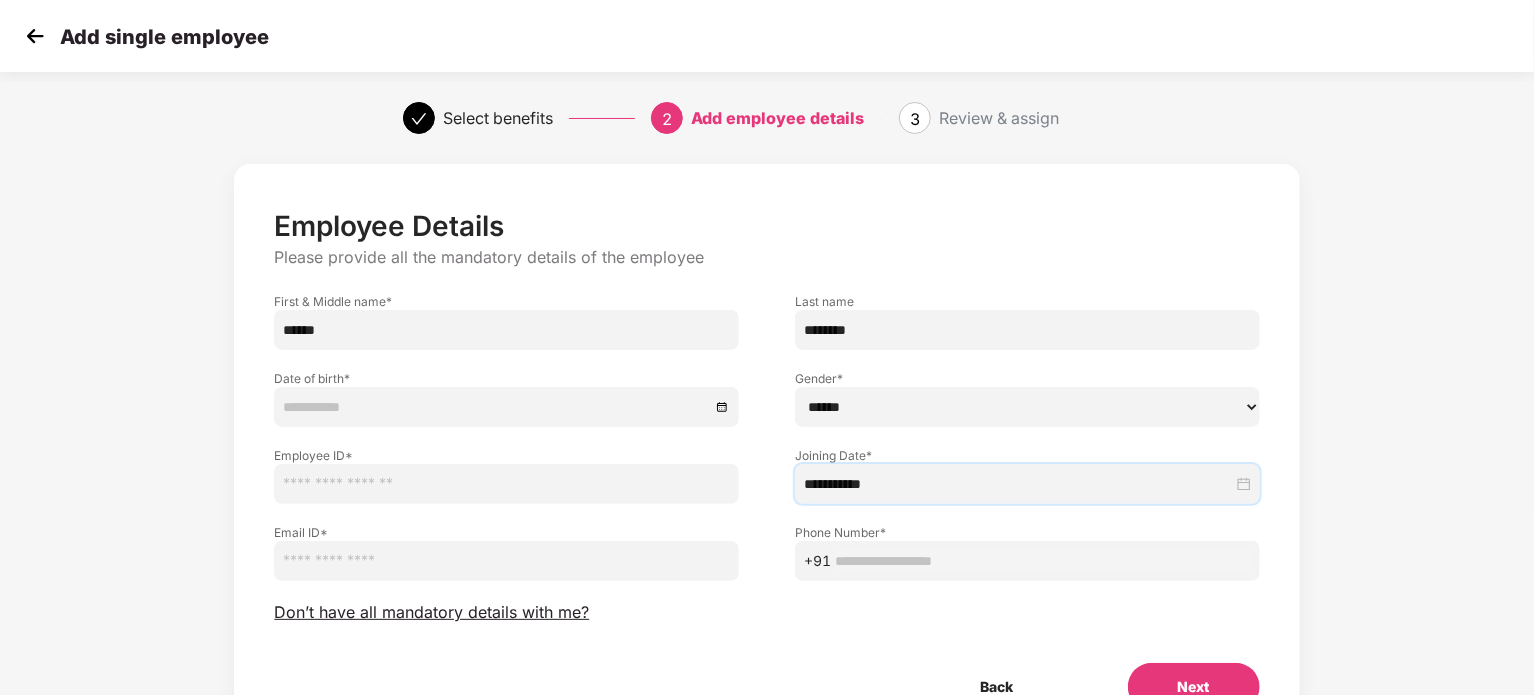click at bounding box center (496, 407) 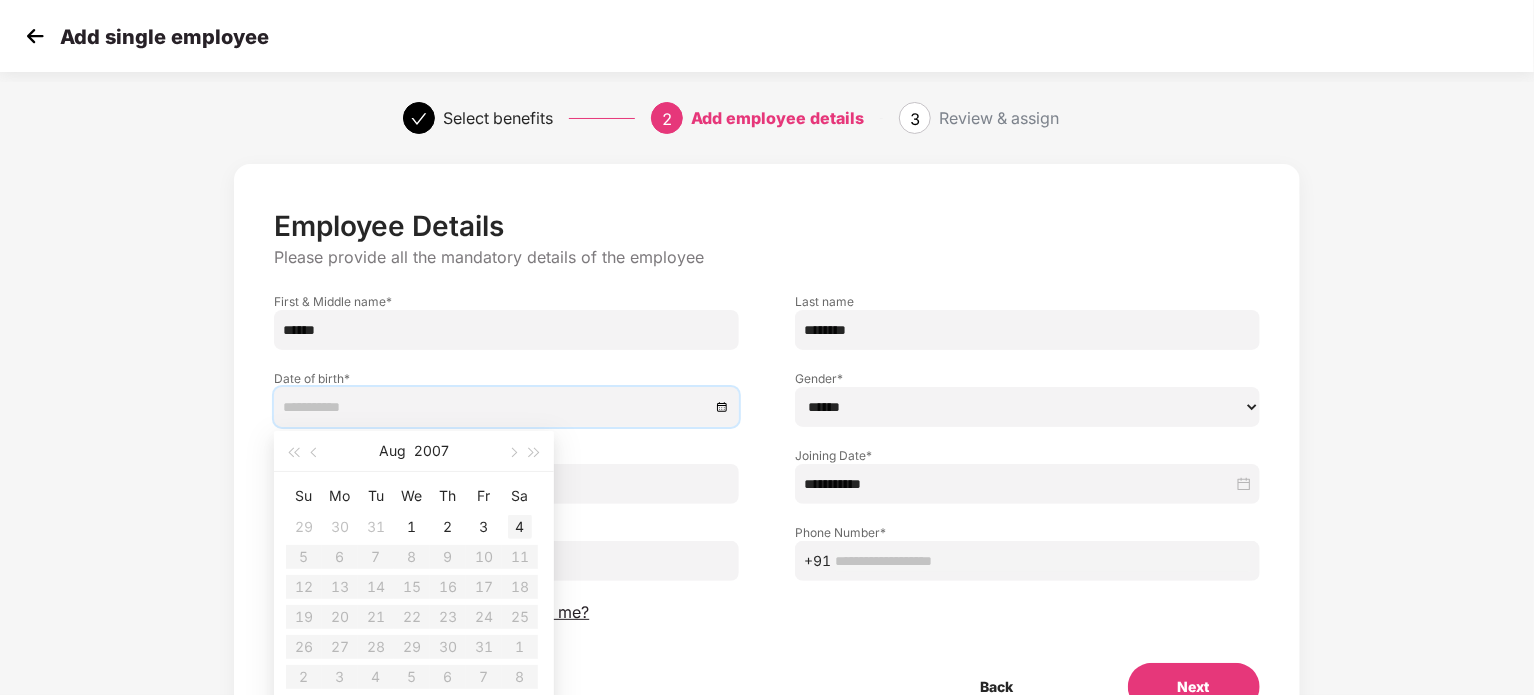 type on "**********" 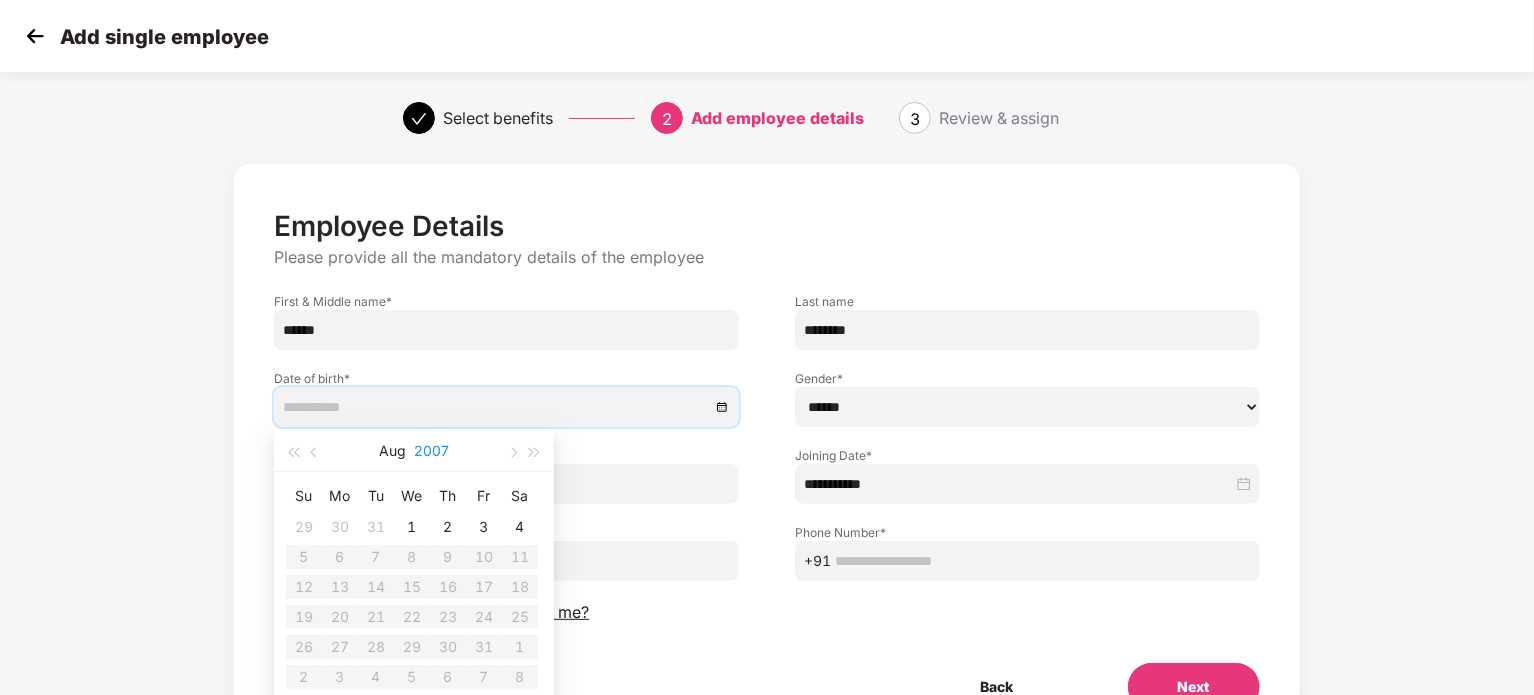 click on "2007" at bounding box center (431, 451) 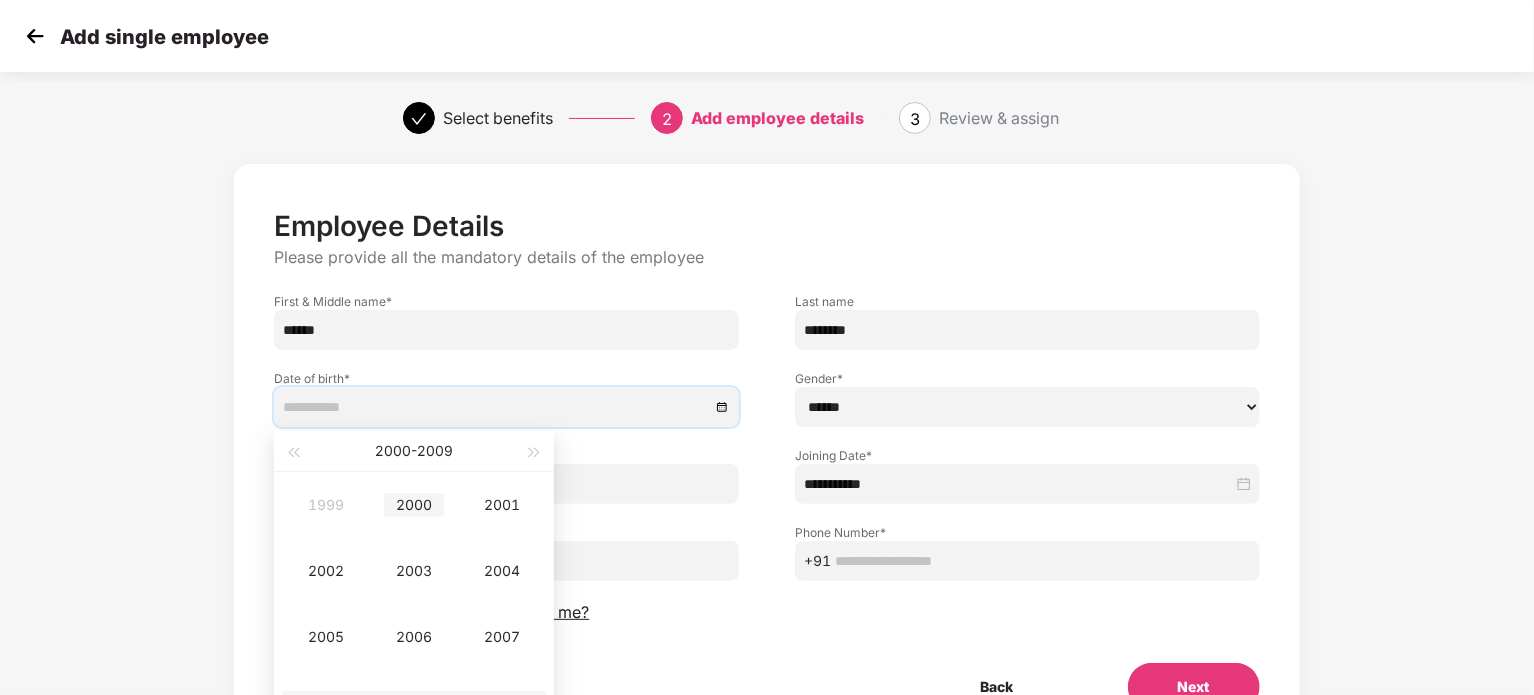 type on "**********" 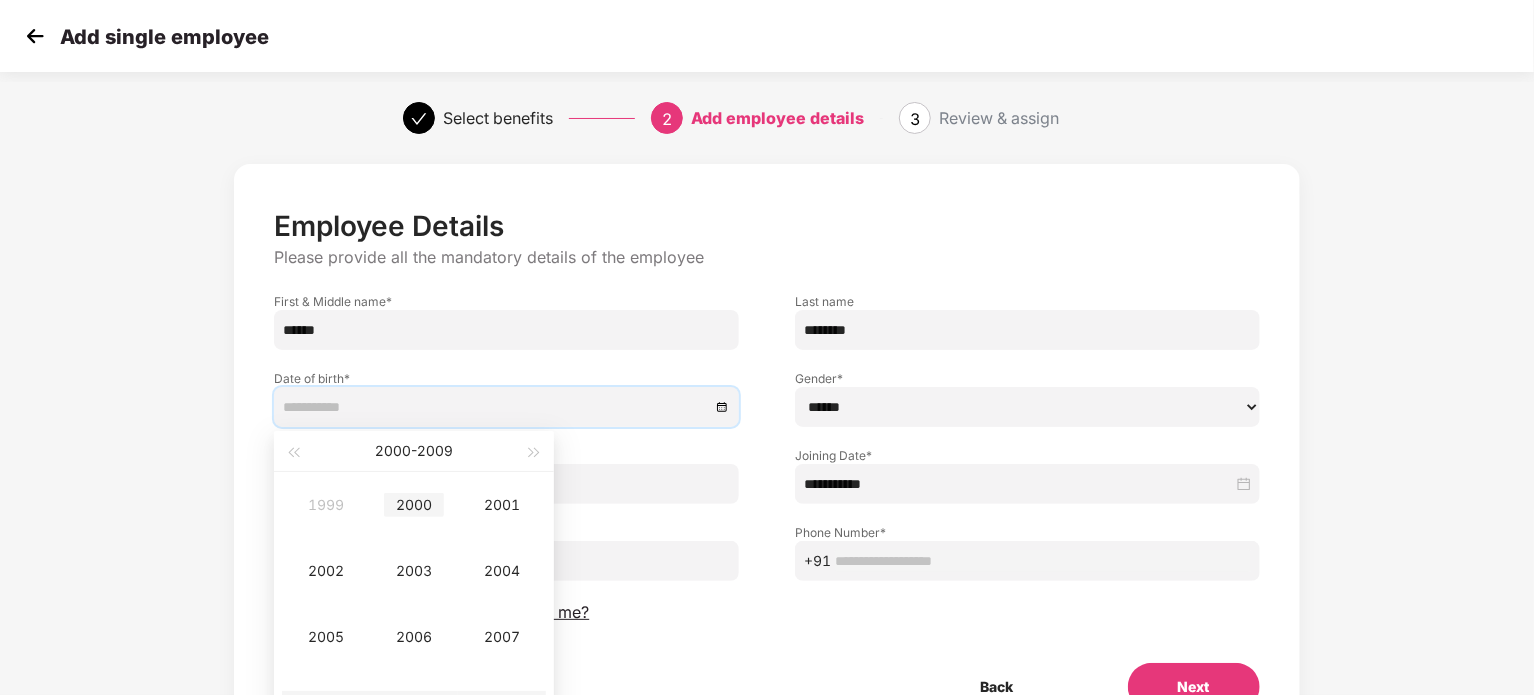 click on "2000" at bounding box center (414, 505) 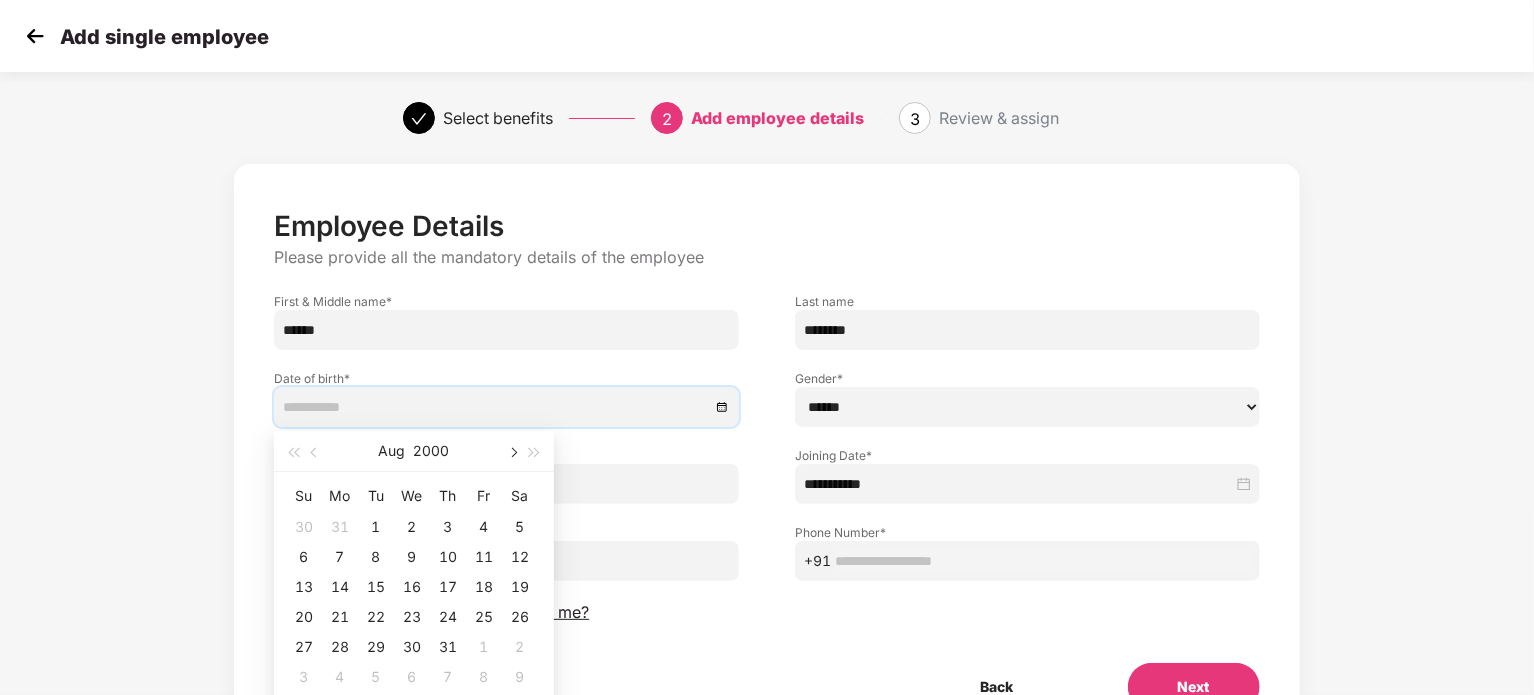 click at bounding box center [512, 453] 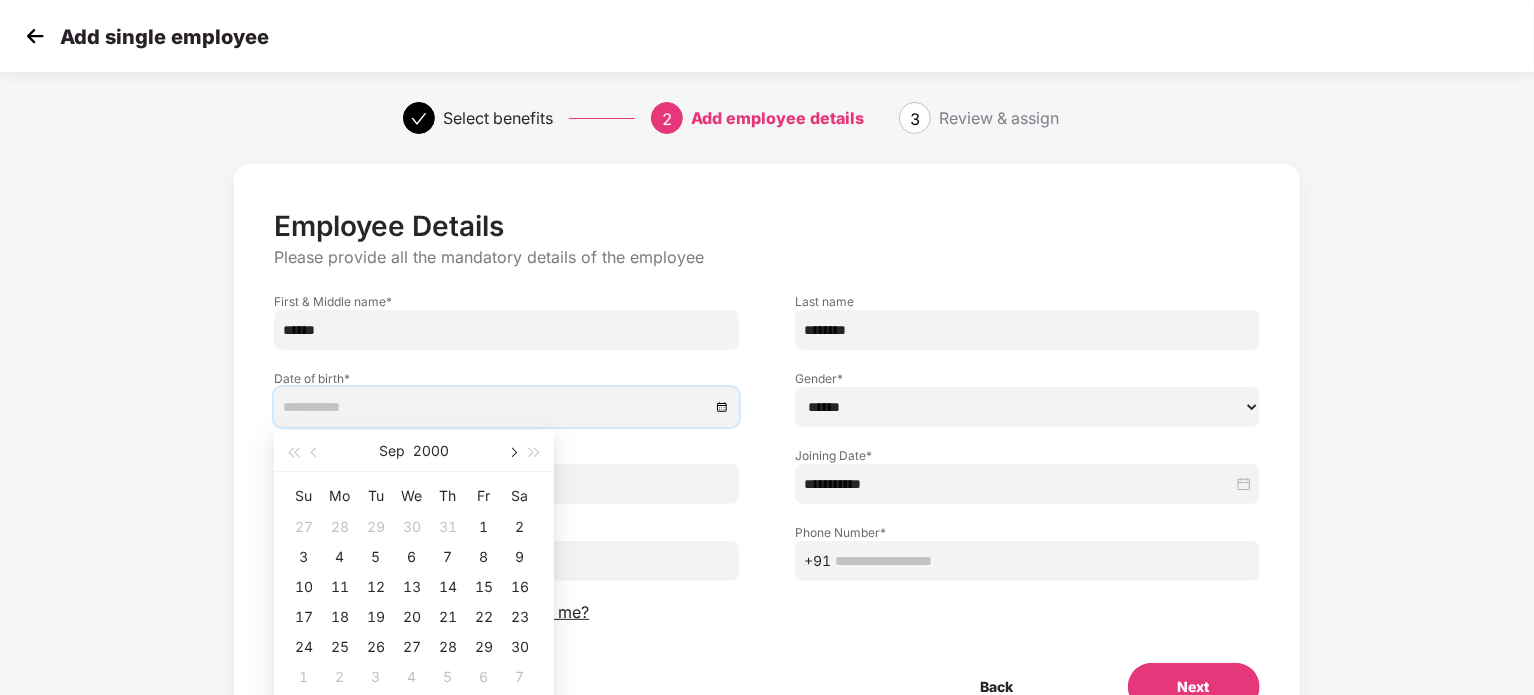 click at bounding box center (512, 453) 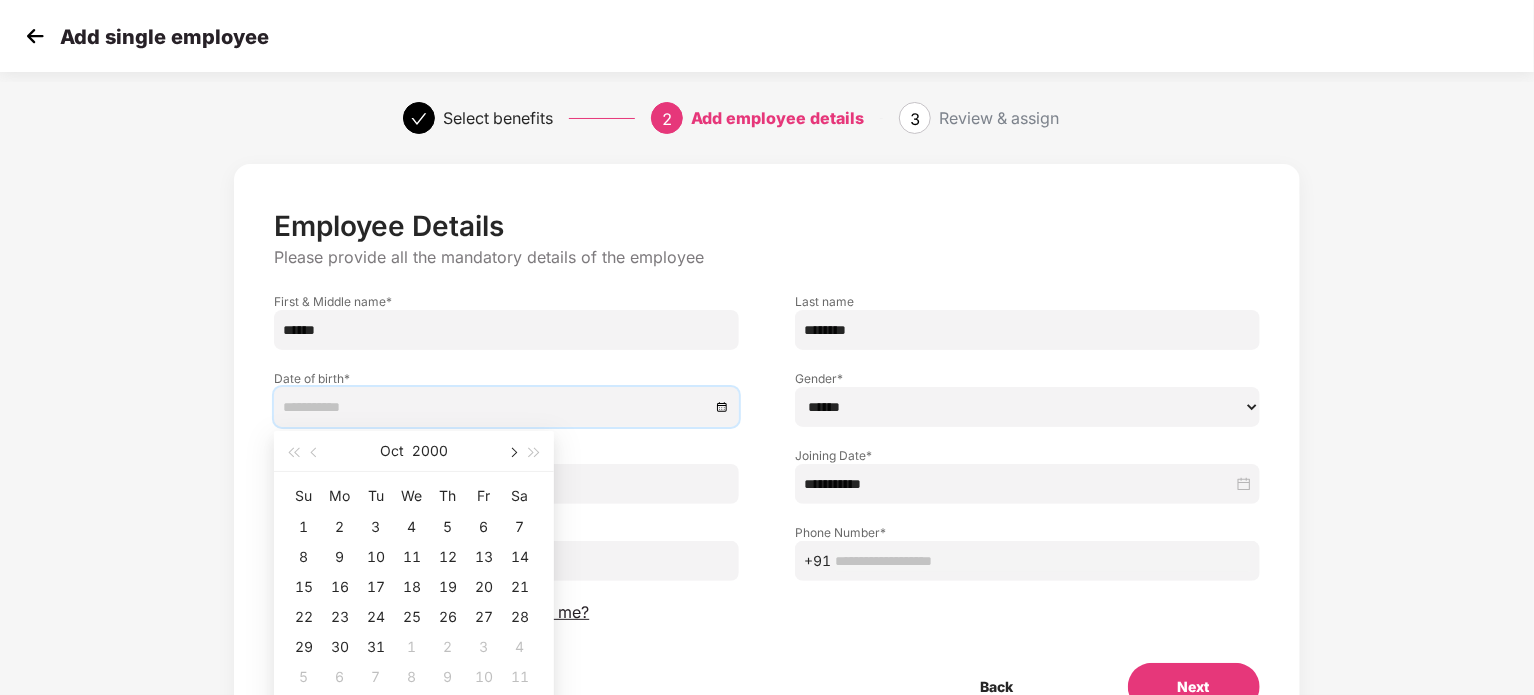 click at bounding box center (512, 453) 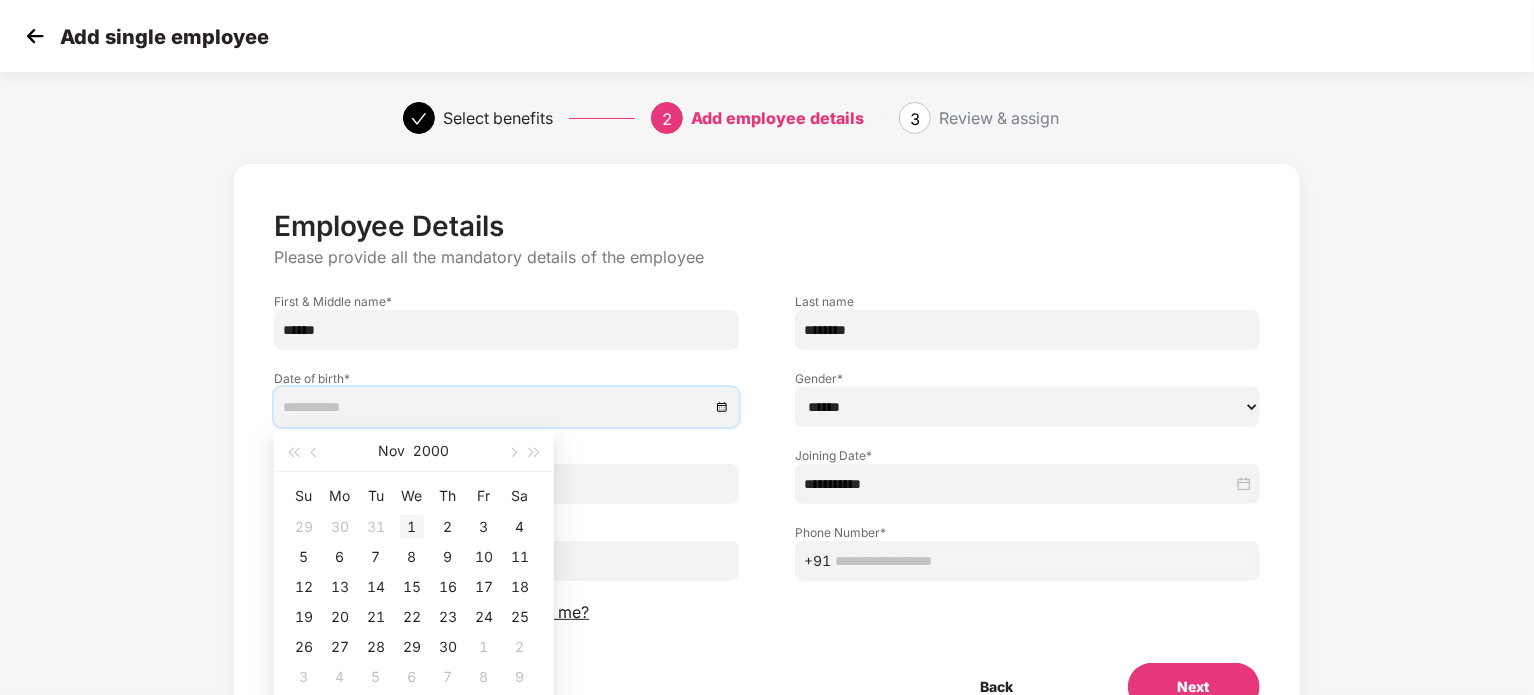 type on "**********" 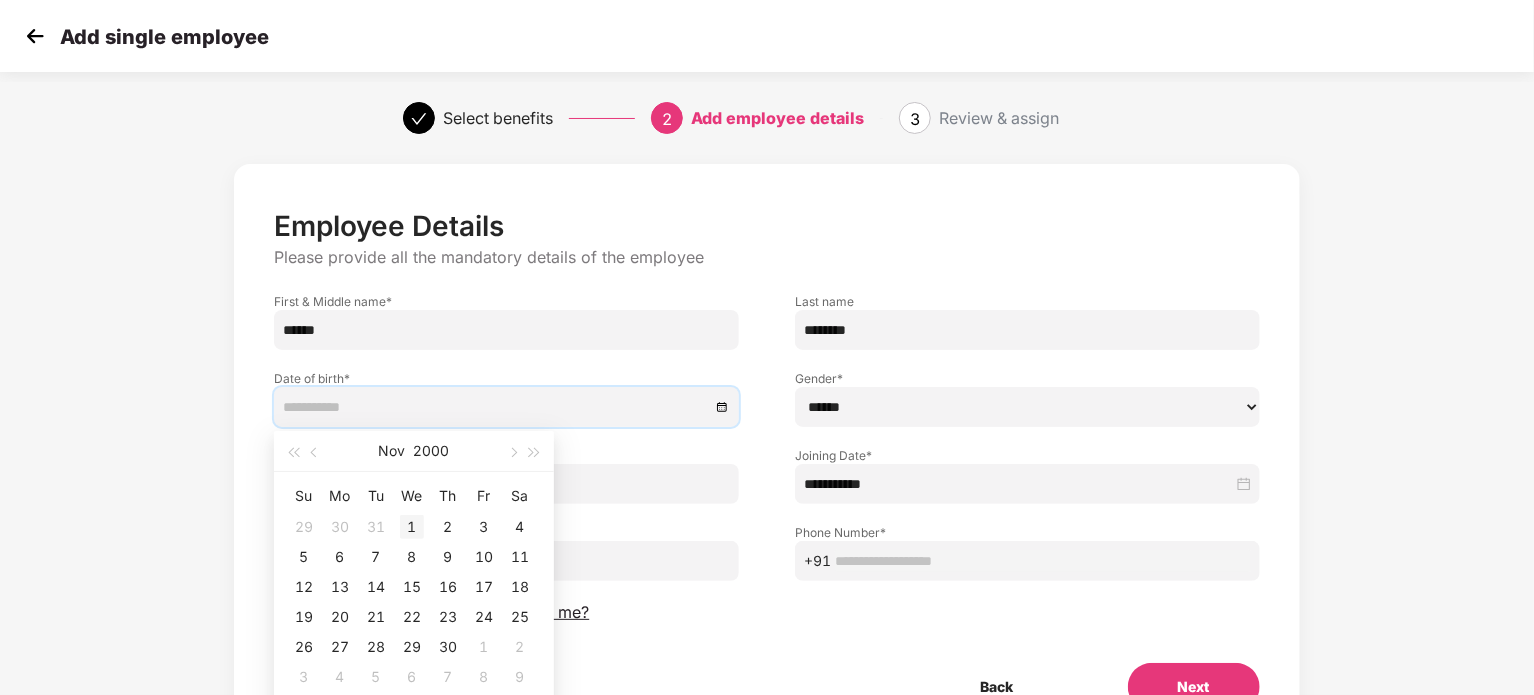 click on "1" at bounding box center (412, 527) 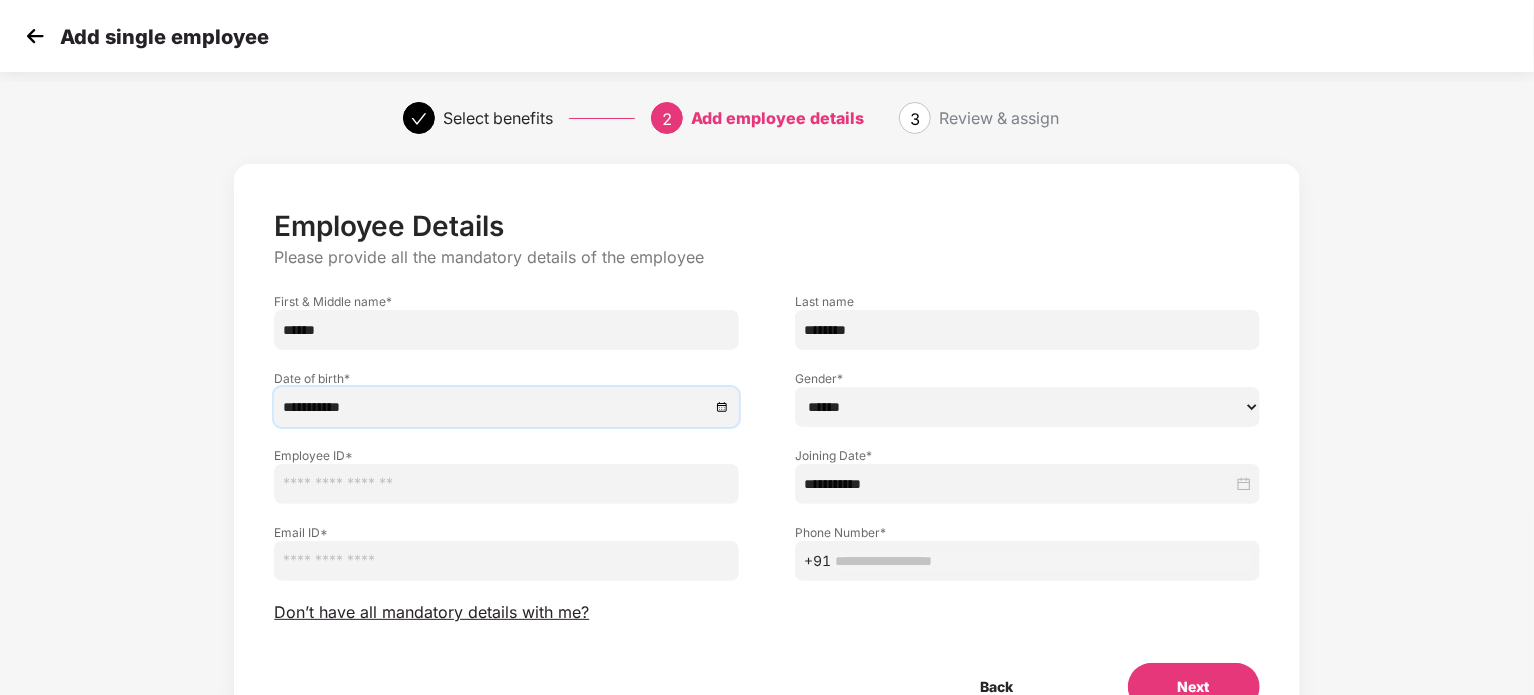 scroll, scrollTop: 100, scrollLeft: 0, axis: vertical 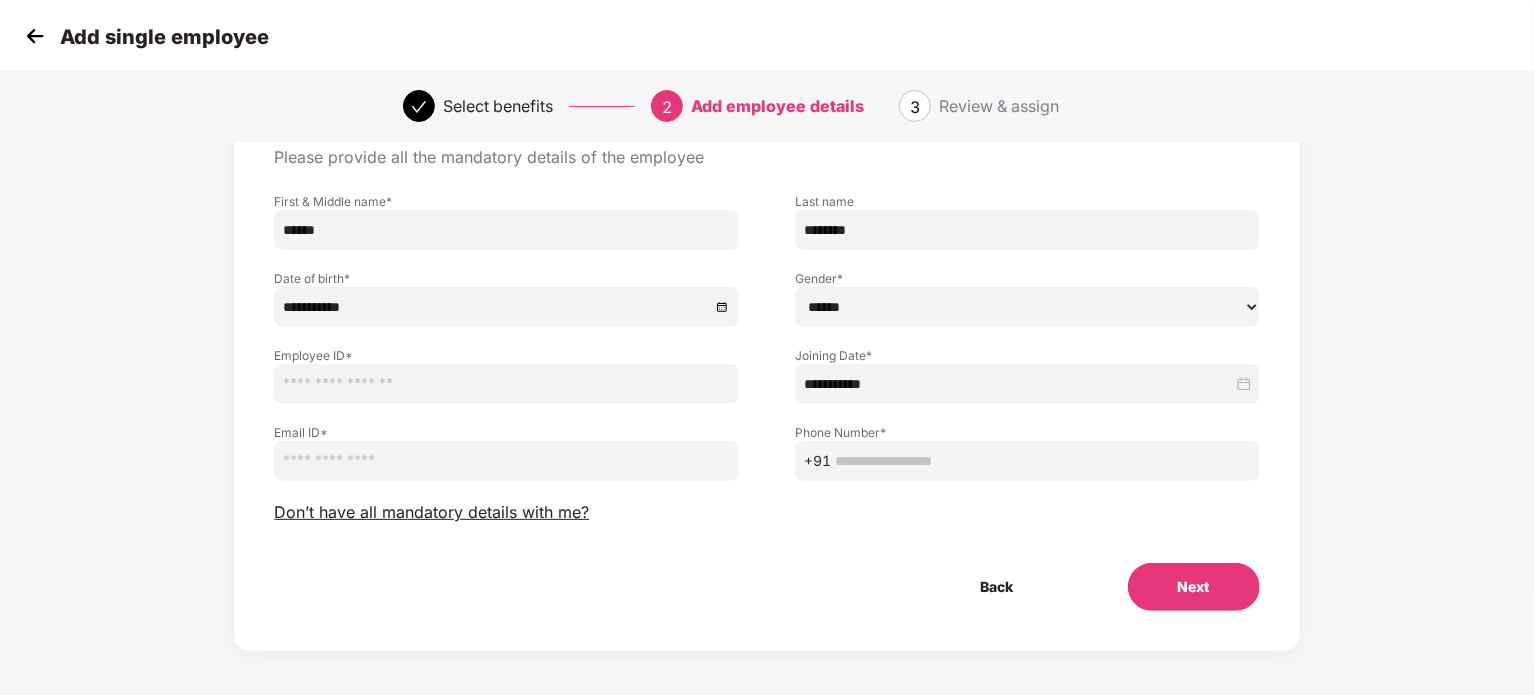 click at bounding box center [506, 461] 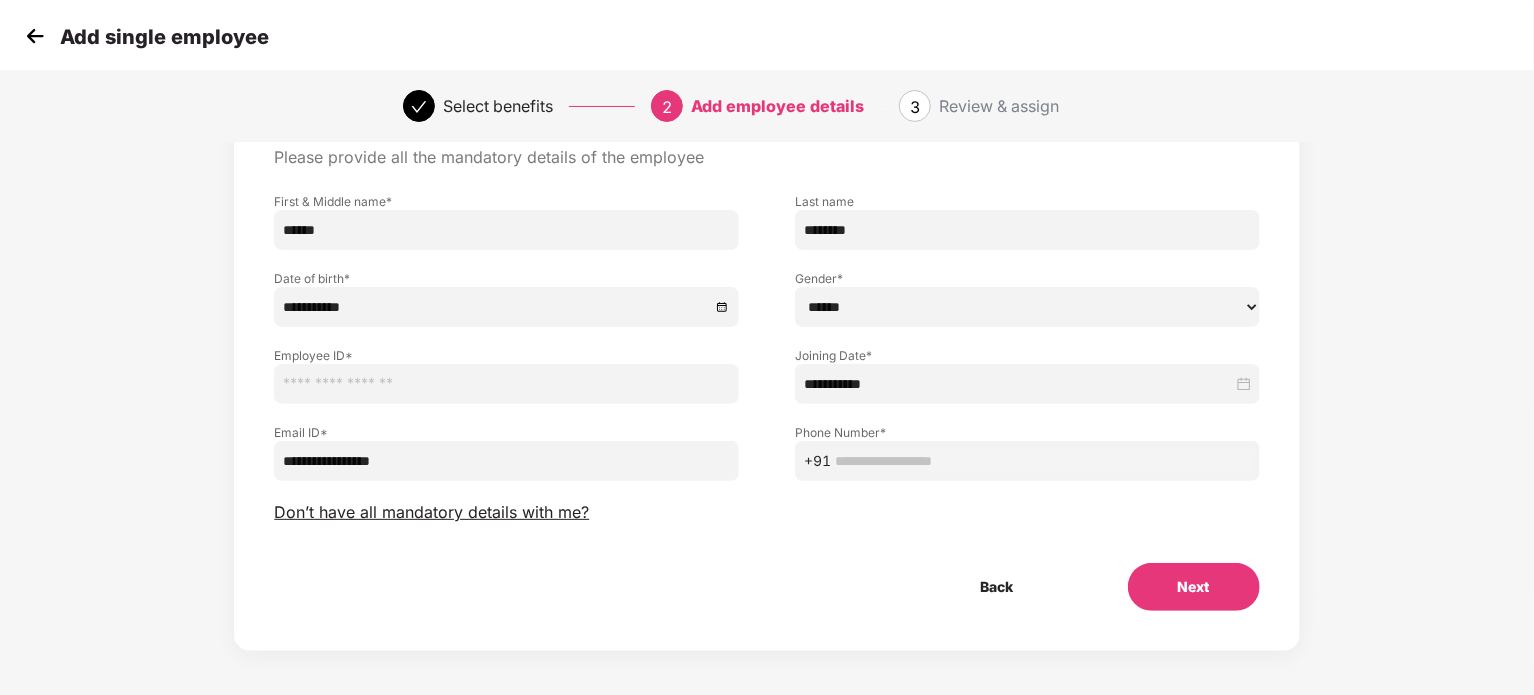 type on "**********" 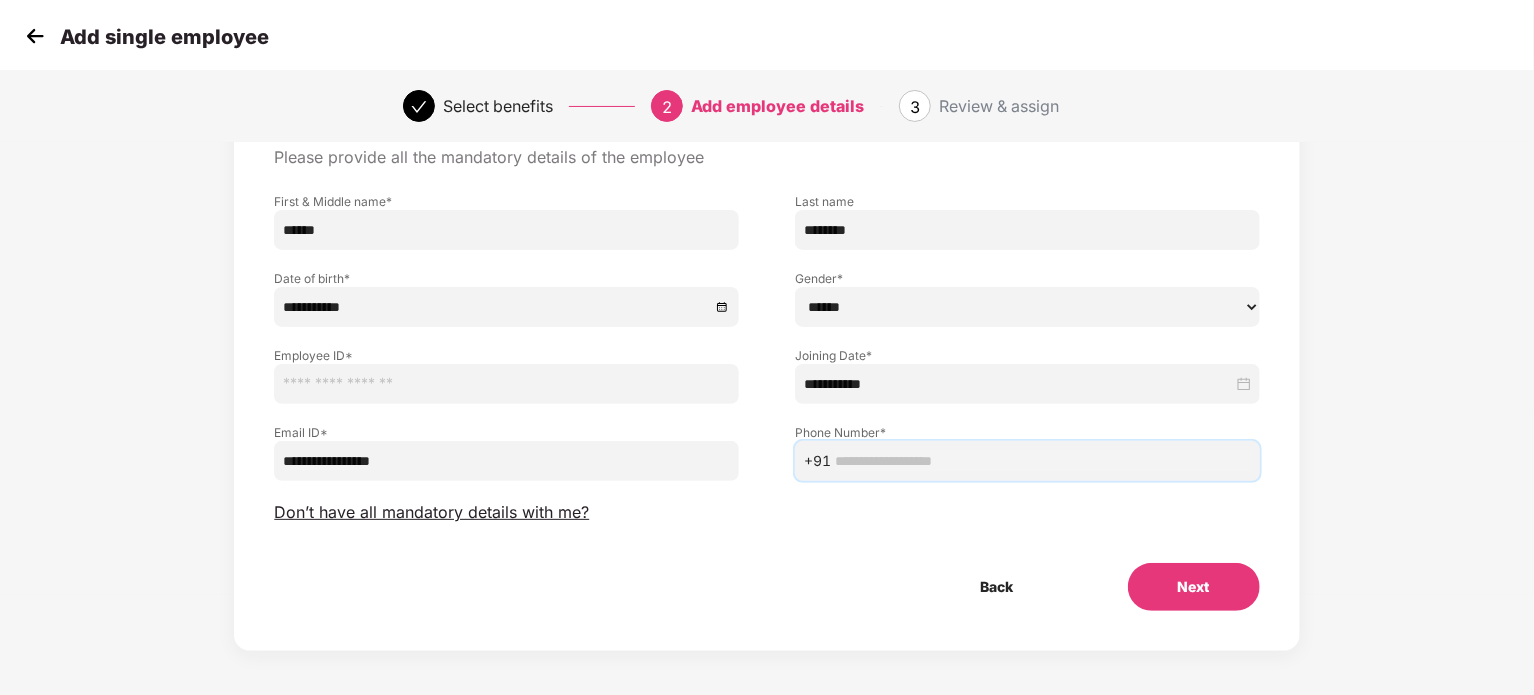 click at bounding box center (1043, 461) 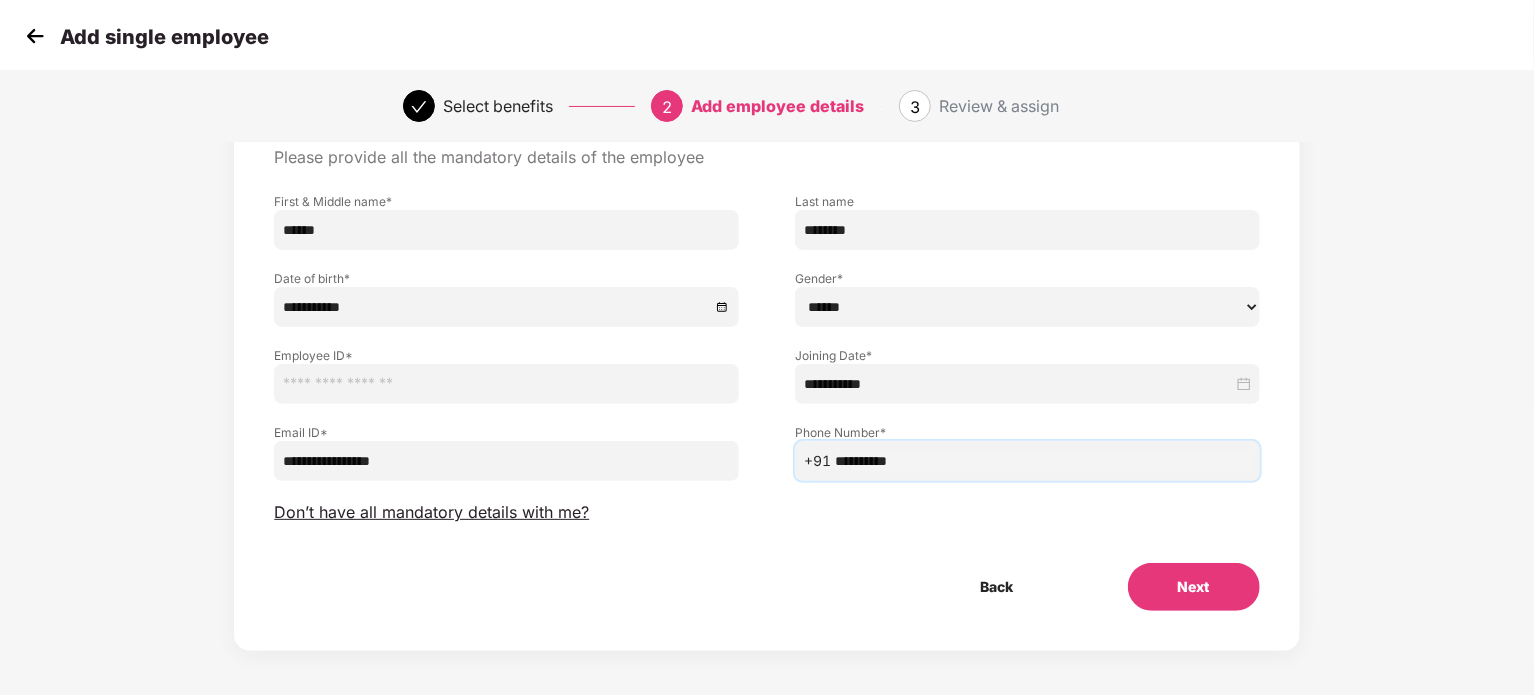 type on "**********" 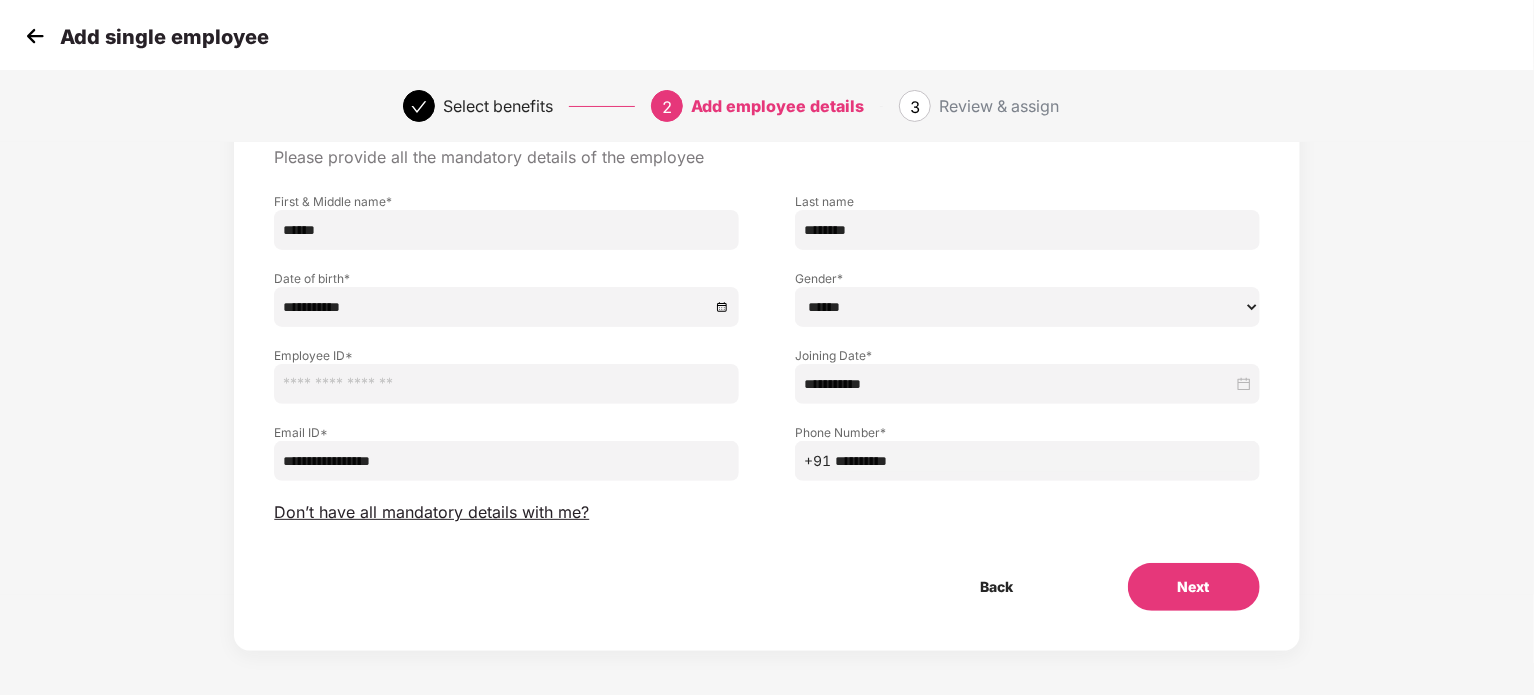 click at bounding box center [506, 384] 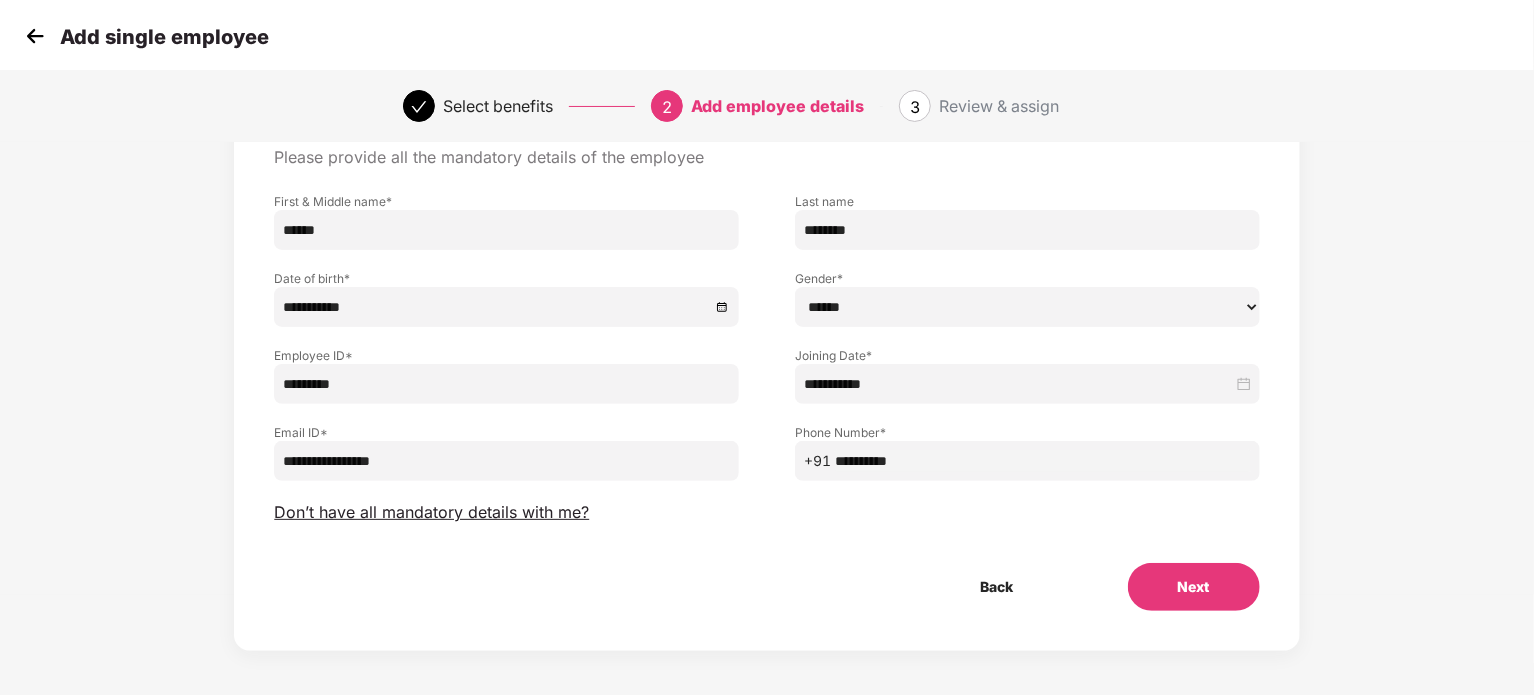 type on "*********" 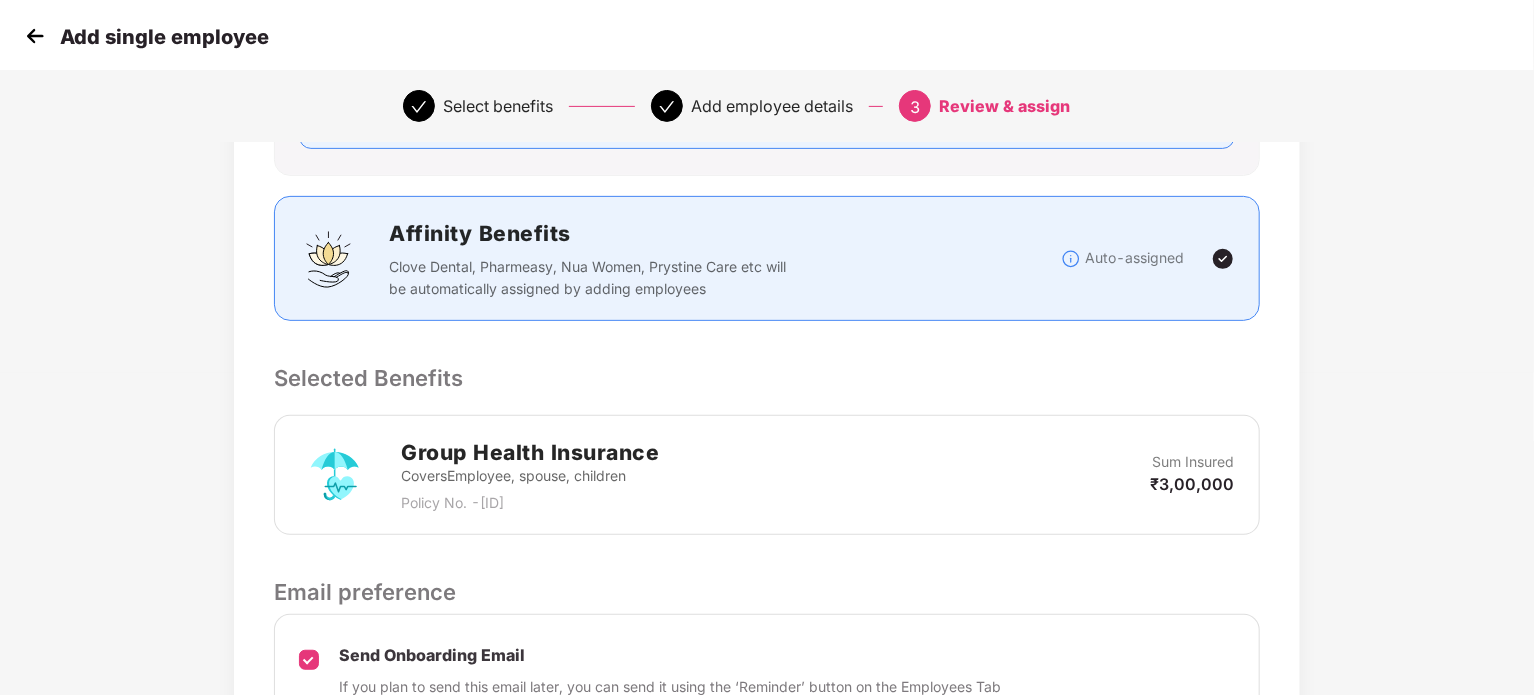 scroll, scrollTop: 528, scrollLeft: 0, axis: vertical 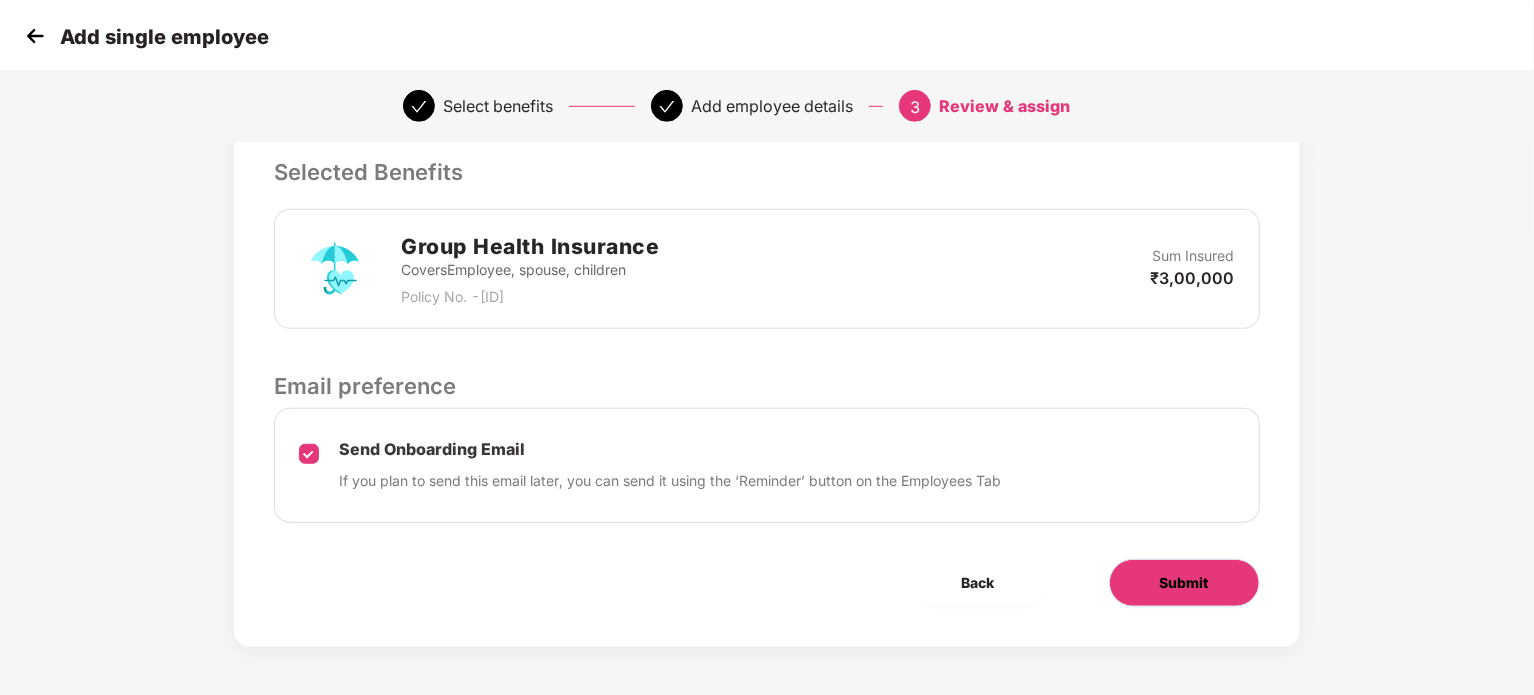 click on "Submit" at bounding box center [1184, 583] 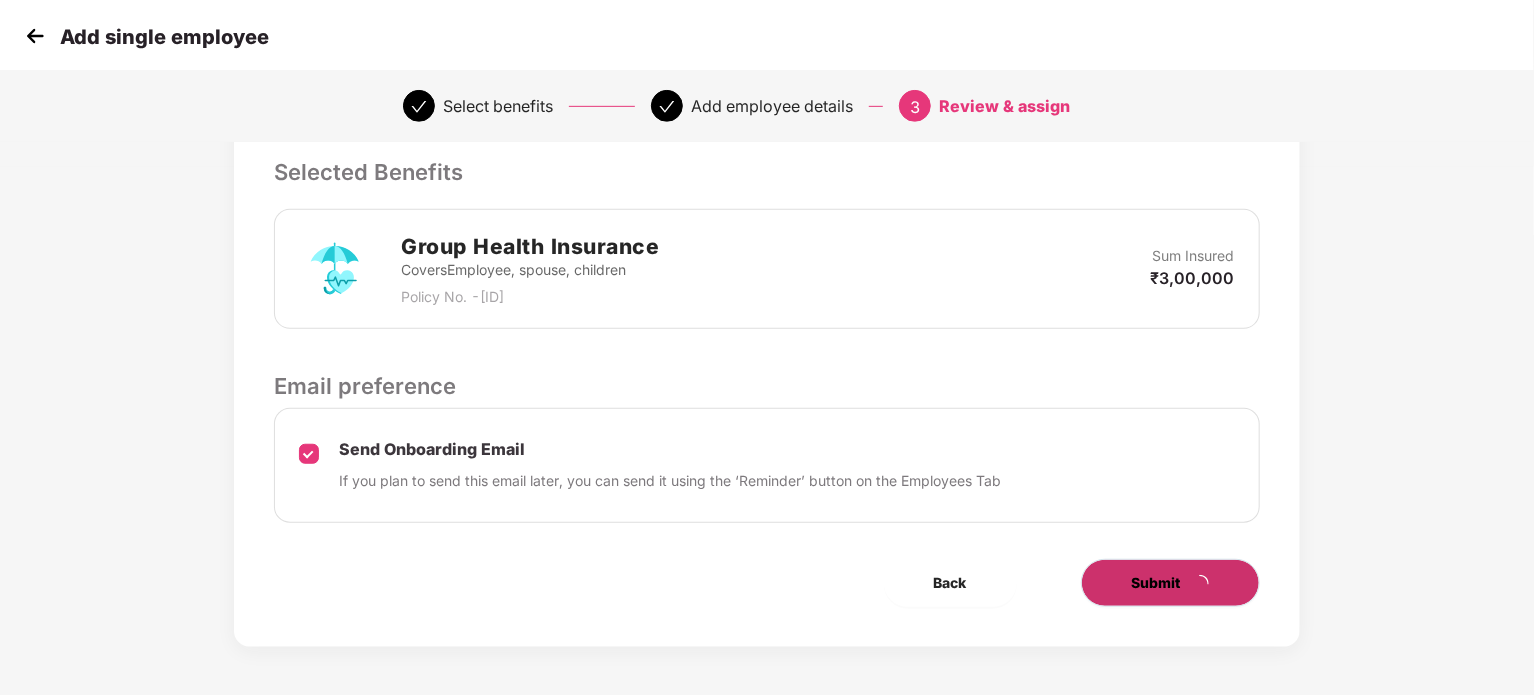 scroll, scrollTop: 0, scrollLeft: 0, axis: both 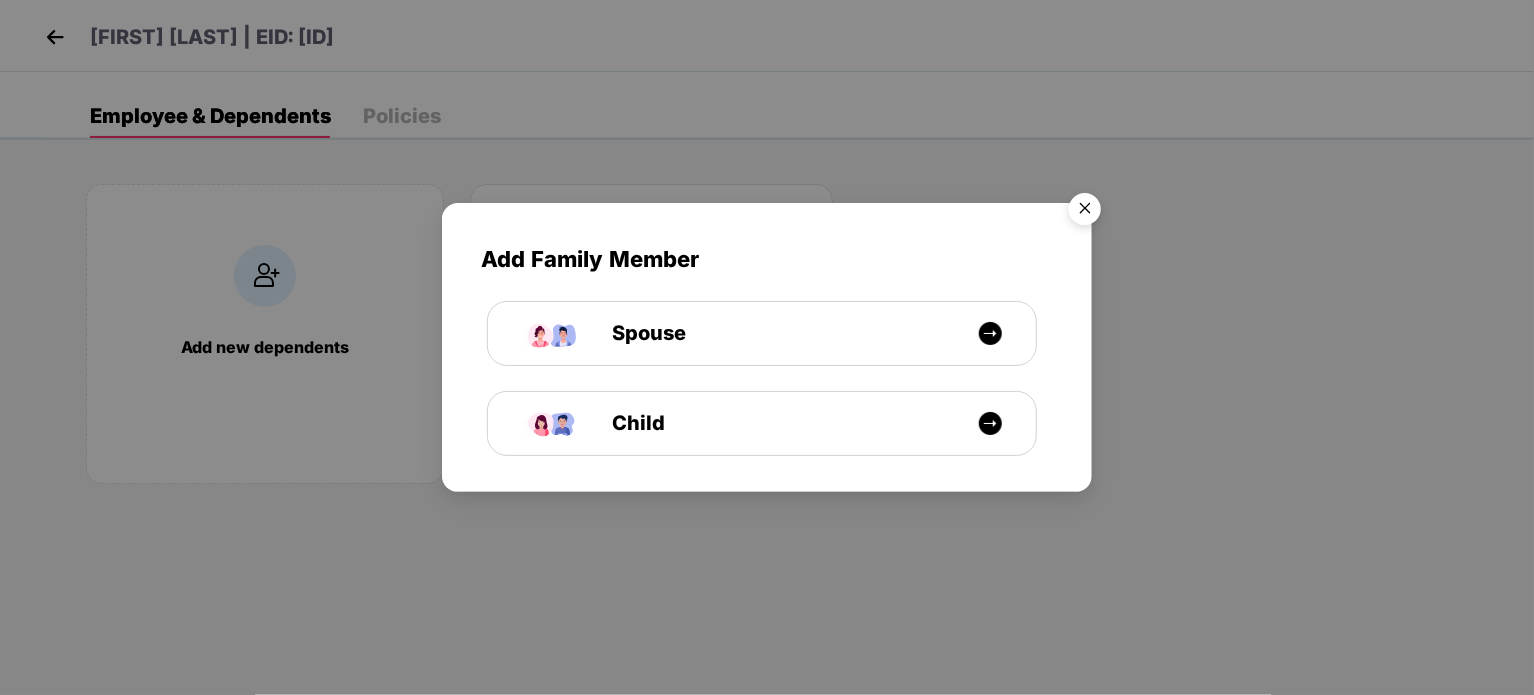 click at bounding box center (1085, 212) 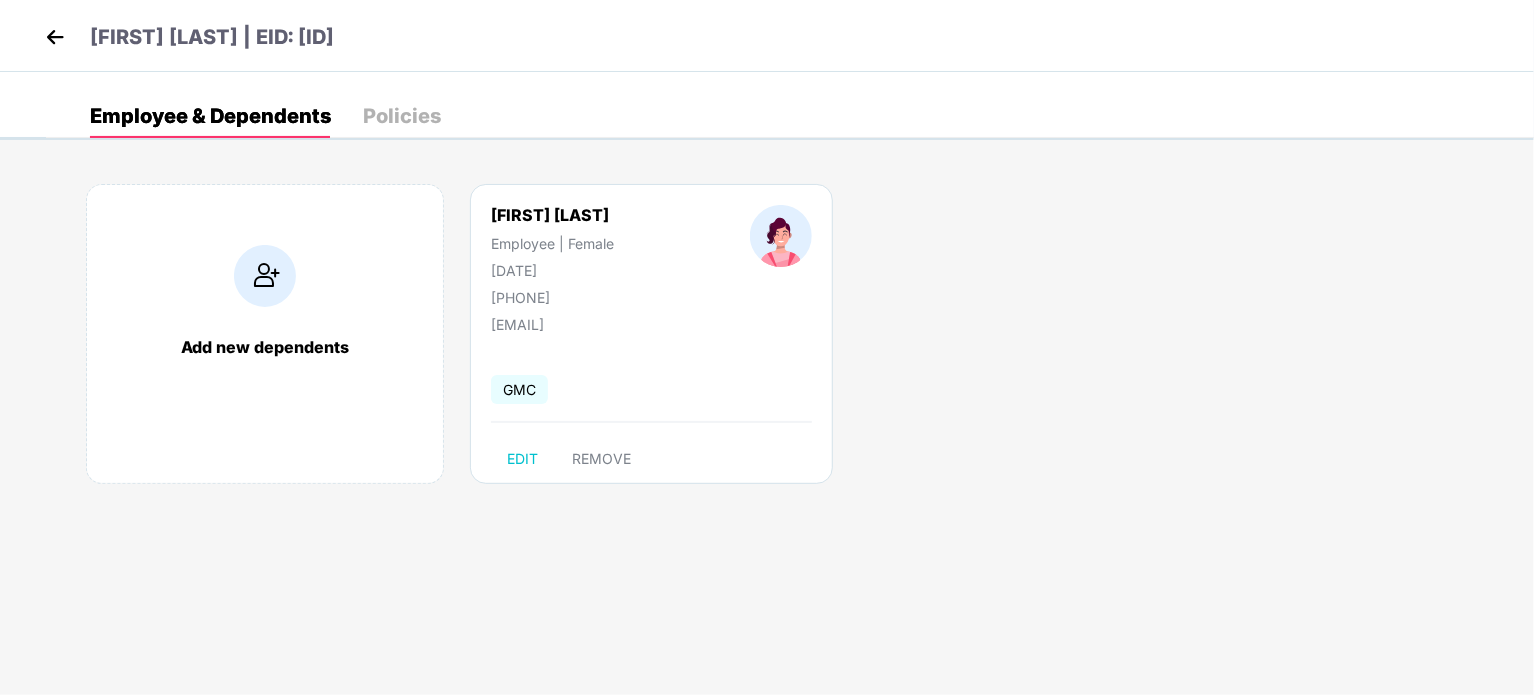 click at bounding box center (55, 37) 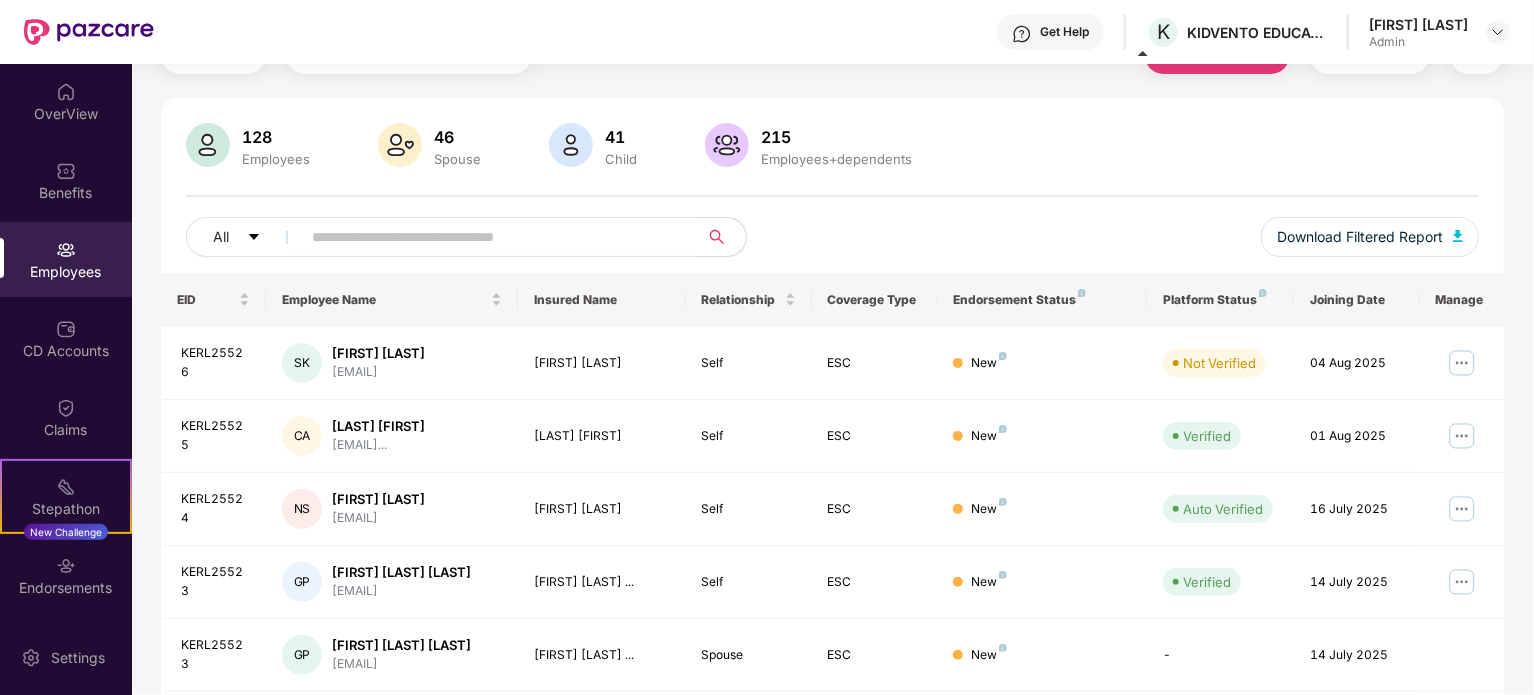 scroll, scrollTop: 0, scrollLeft: 0, axis: both 